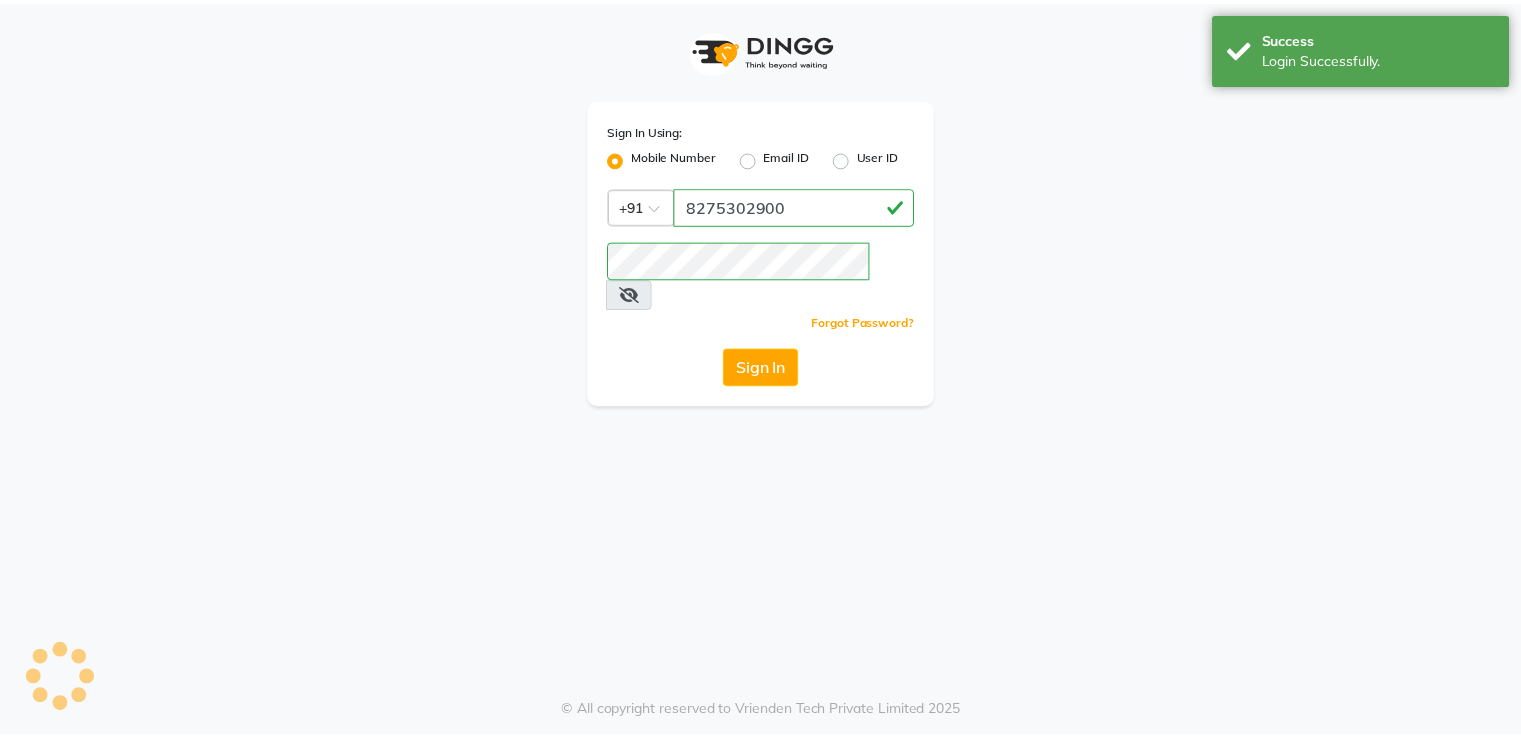 scroll, scrollTop: 0, scrollLeft: 0, axis: both 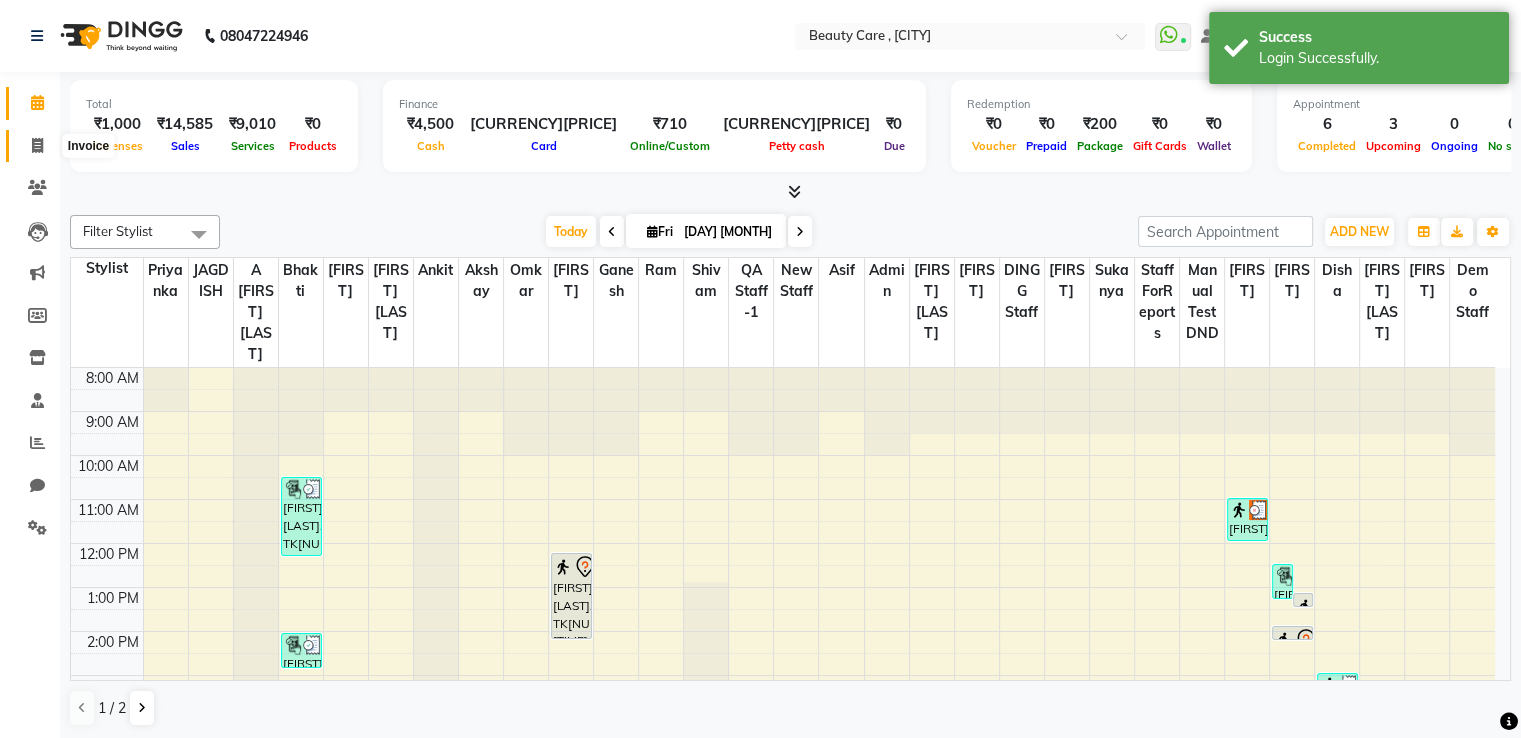 click 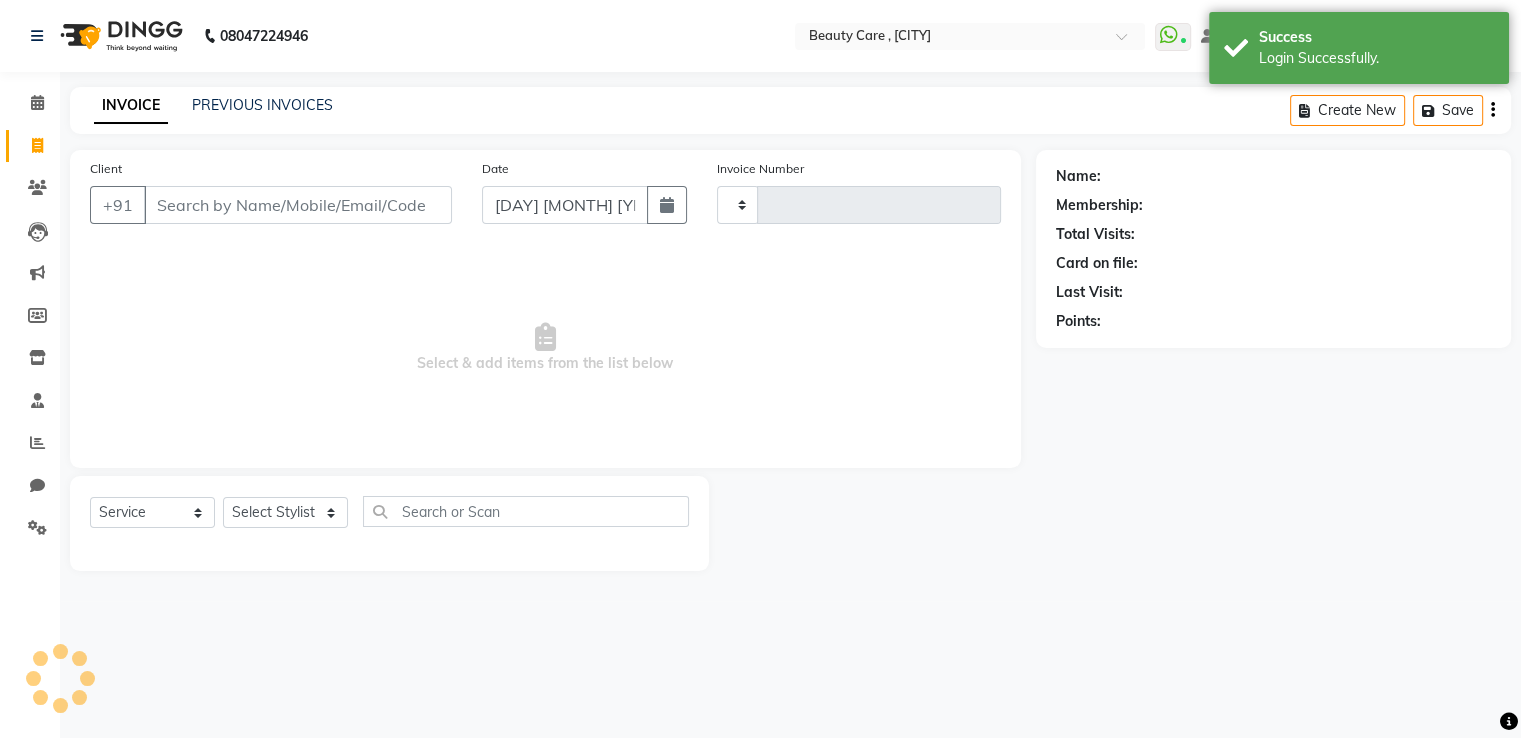 type on "2329" 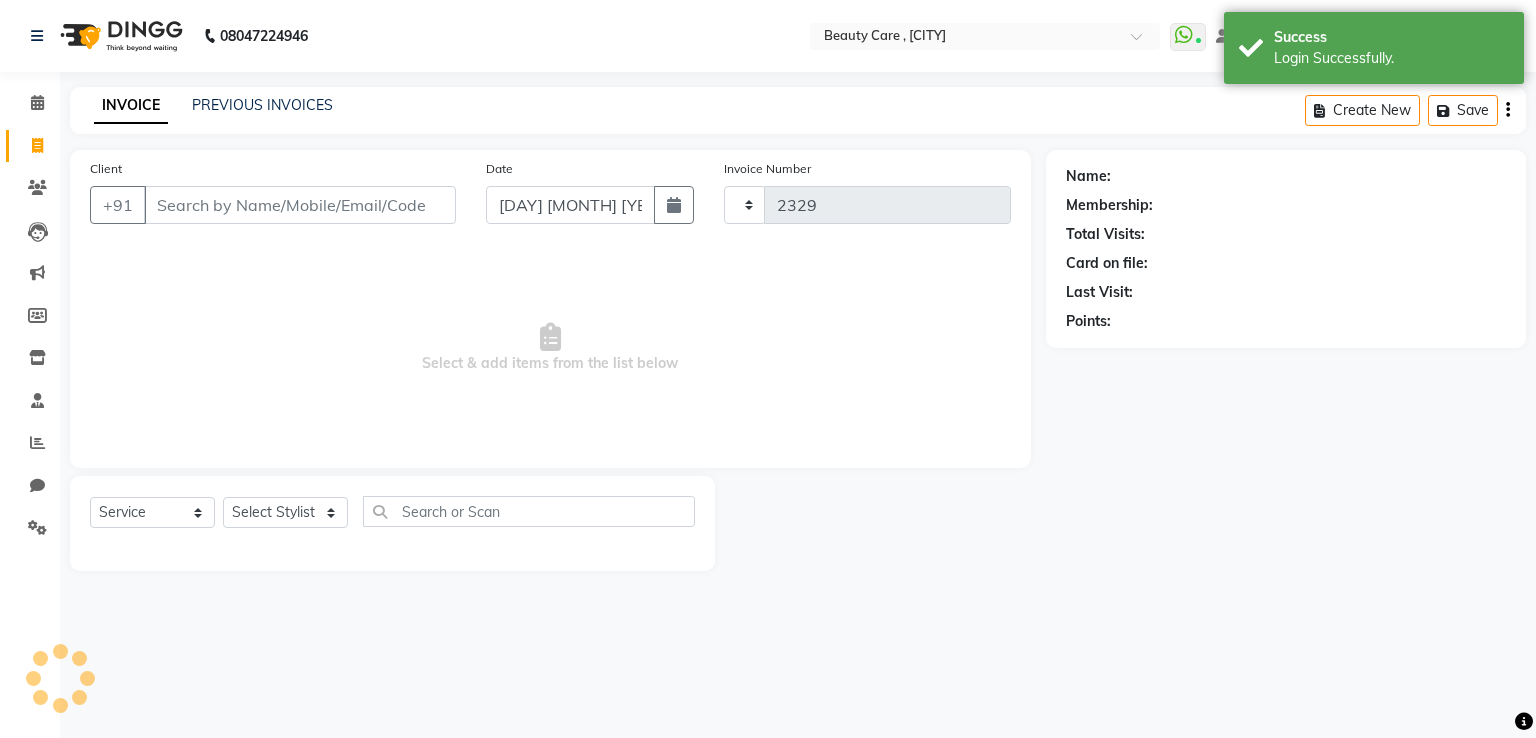 select on "5646" 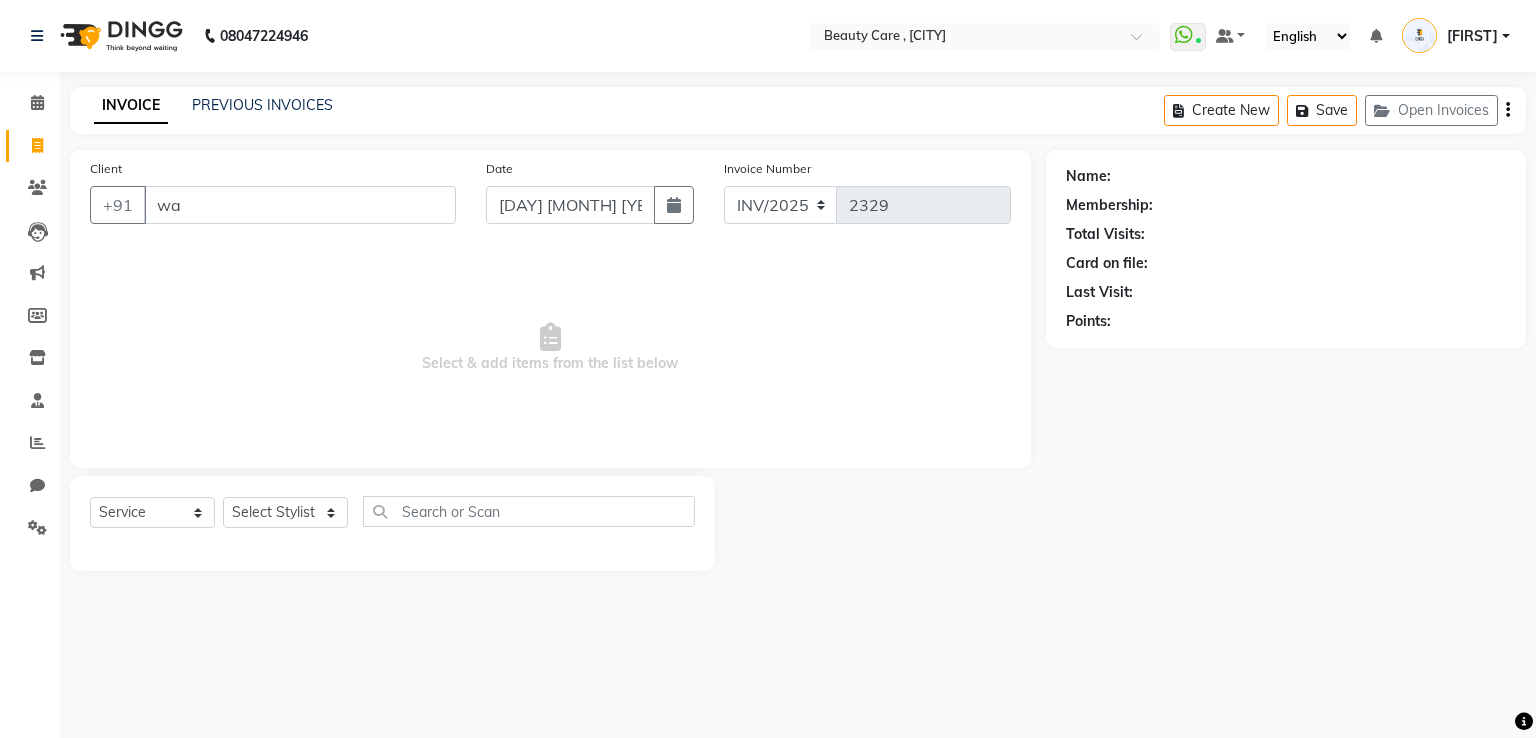 type on "w" 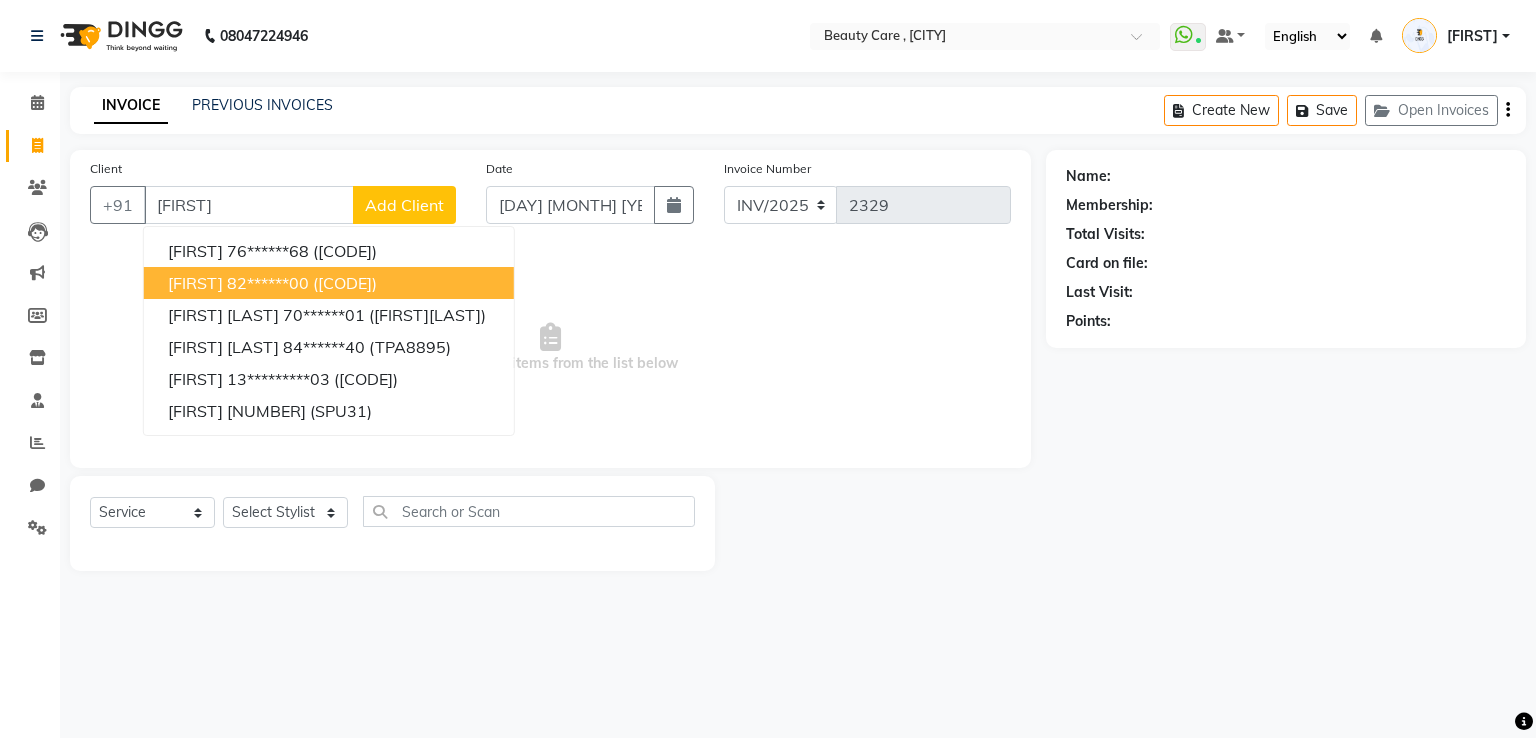 click on "[FIRST] [NUMBER] ([CODE])" at bounding box center (329, 283) 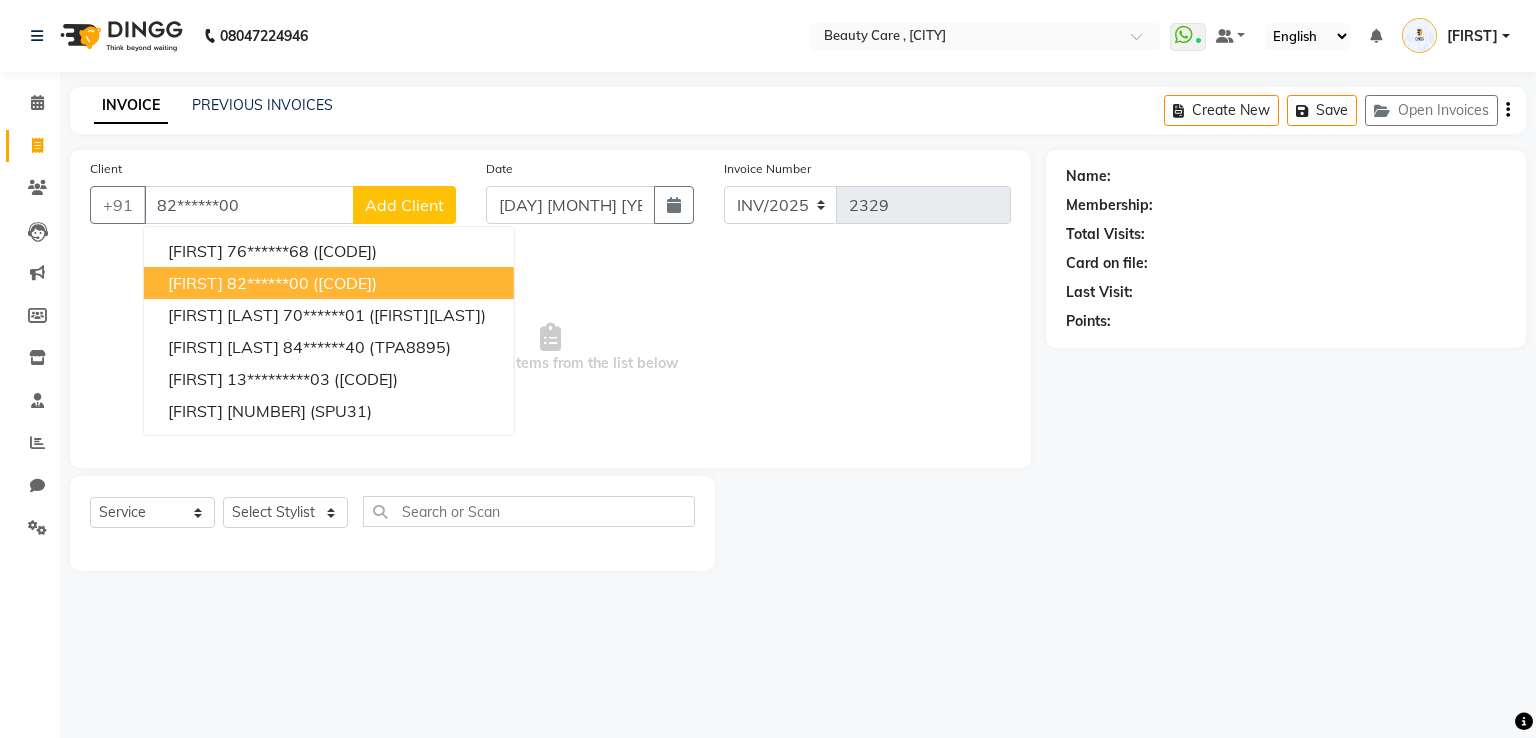 type on "82******00" 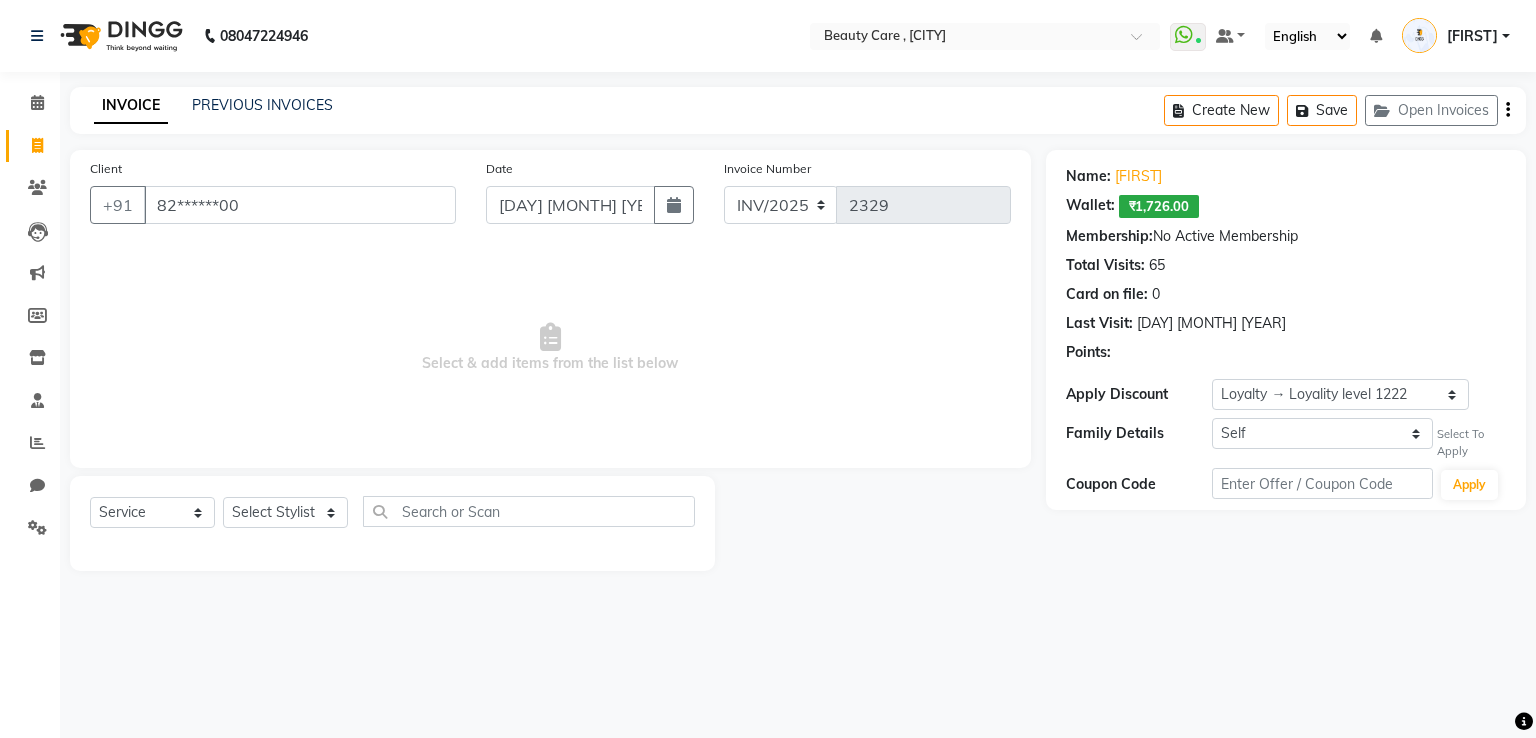 click on "Select Service Product Membership Package Voucher Prepaid Gift Card Select Stylist AAAAA Admin A Jagdish K Akshay Ankit Arvind Ashvin asif Avinash Avneesh Bhakti bhavesh Bikesh Demo staff dhiraj DINGG Staff Disha Divyani Ganesh harsh JAGDISH kiran Komal Mahendra Vishwakarma MANDEEP KAUR Manual Test DND Neeraj Rode new staff Ninad Omkar play salon Prakash Pranav Pranil Praveen Priyanka QA Staff-1 Rahul ram Ross Geller Ruchi Rupal Samyak Saraf Sandhya Sanjeevni shivam StaffForReports staff-qa-1 staff-qa-2 staff-qa-3 Sukanya sumit Sumit Kadam Sushmita test Test Staff Vidhi xyz sa" 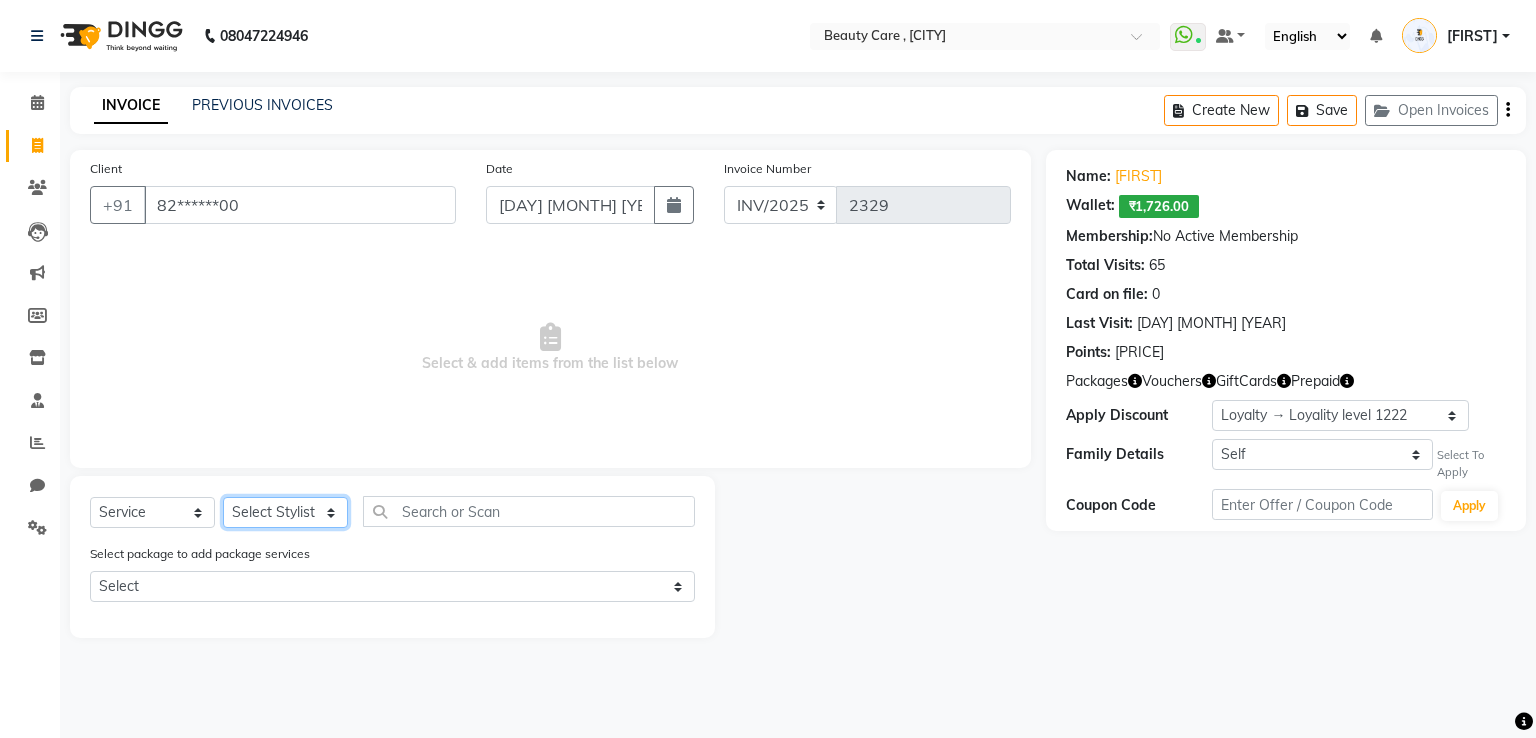 click on "Select Stylist AAAAA Admin A Jagdish K Akshay Ankit Arvind Ashvin asif Avinash Avneesh Bhakti bhavesh Bikesh Demo staff dhiraj DINGG Staff Disha Divyani Ganesh harsh JAGDISH kiran Komal Mahendra Vishwakarma MANDEEP KAUR Manual Test DND Neeraj Rode new staff Ninad Omkar play salon Prakash Pranav Pranil Praveen Priyanka QA Staff-1 Rahul ram Ross Geller Ruchi Rupal Samyak Saraf Sandhya Sanjeevni shivam StaffForReports staff-qa-1 staff-qa-2 staff-qa-3 Sukanya sumit Sumit Kadam Sushmita test Test Staff Vidhi xyz sa" 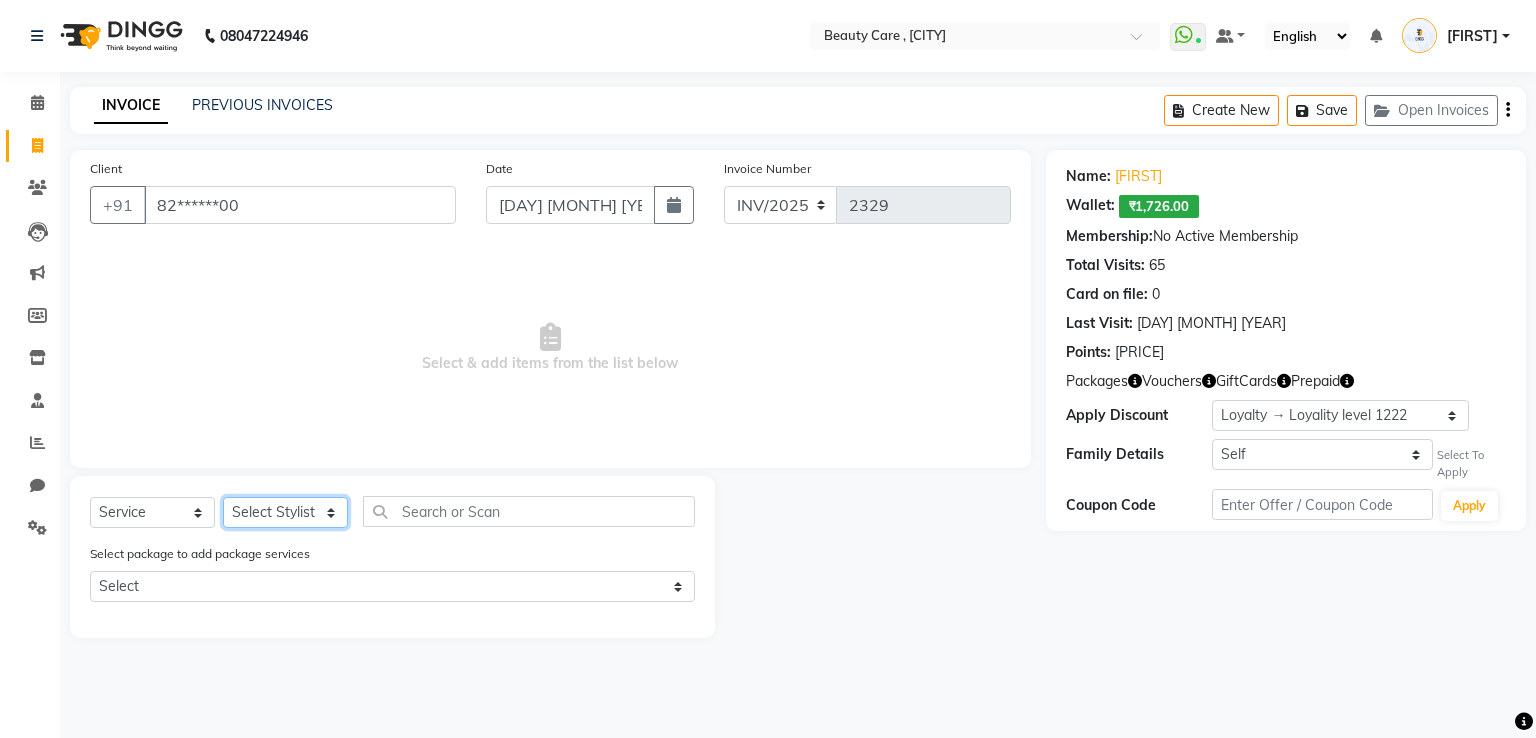click on "Select Stylist AAAAA Admin A Jagdish K Akshay Ankit Arvind Ashvin asif Avinash Avneesh Bhakti bhavesh Bikesh Demo staff dhiraj DINGG Staff Disha Divyani Ganesh harsh JAGDISH kiran Komal Mahendra Vishwakarma MANDEEP KAUR Manual Test DND Neeraj Rode new staff Ninad Omkar play salon Prakash Pranav Pranil Praveen Priyanka QA Staff-1 Rahul ram Ross Geller Ruchi Rupal Samyak Saraf Sandhya Sanjeevni shivam StaffForReports staff-qa-1 staff-qa-2 staff-qa-3 Sukanya sumit Sumit Kadam Sushmita test Test Staff Vidhi xyz sa" 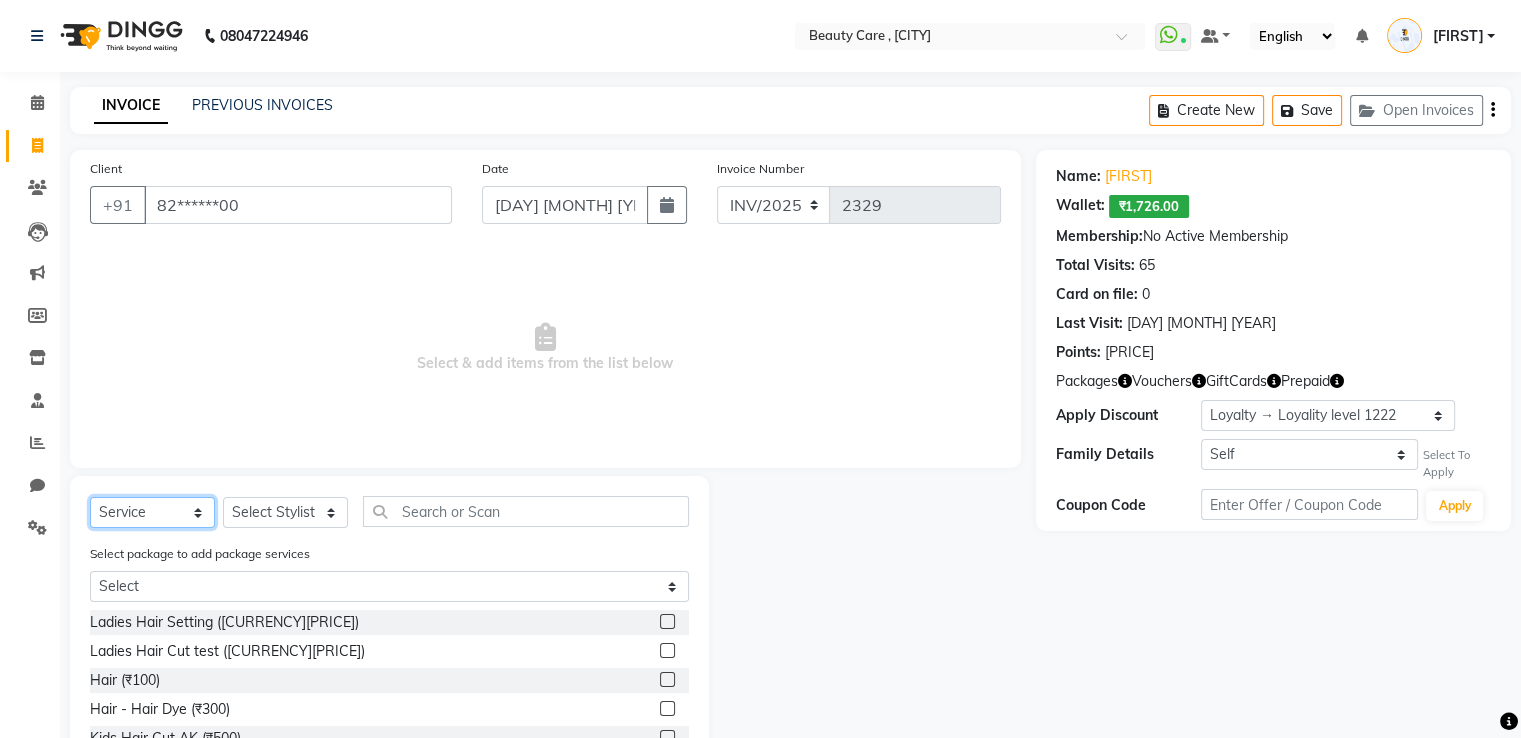 click on "Select  Service  Product  Membership  Package Voucher Prepaid Gift Card" 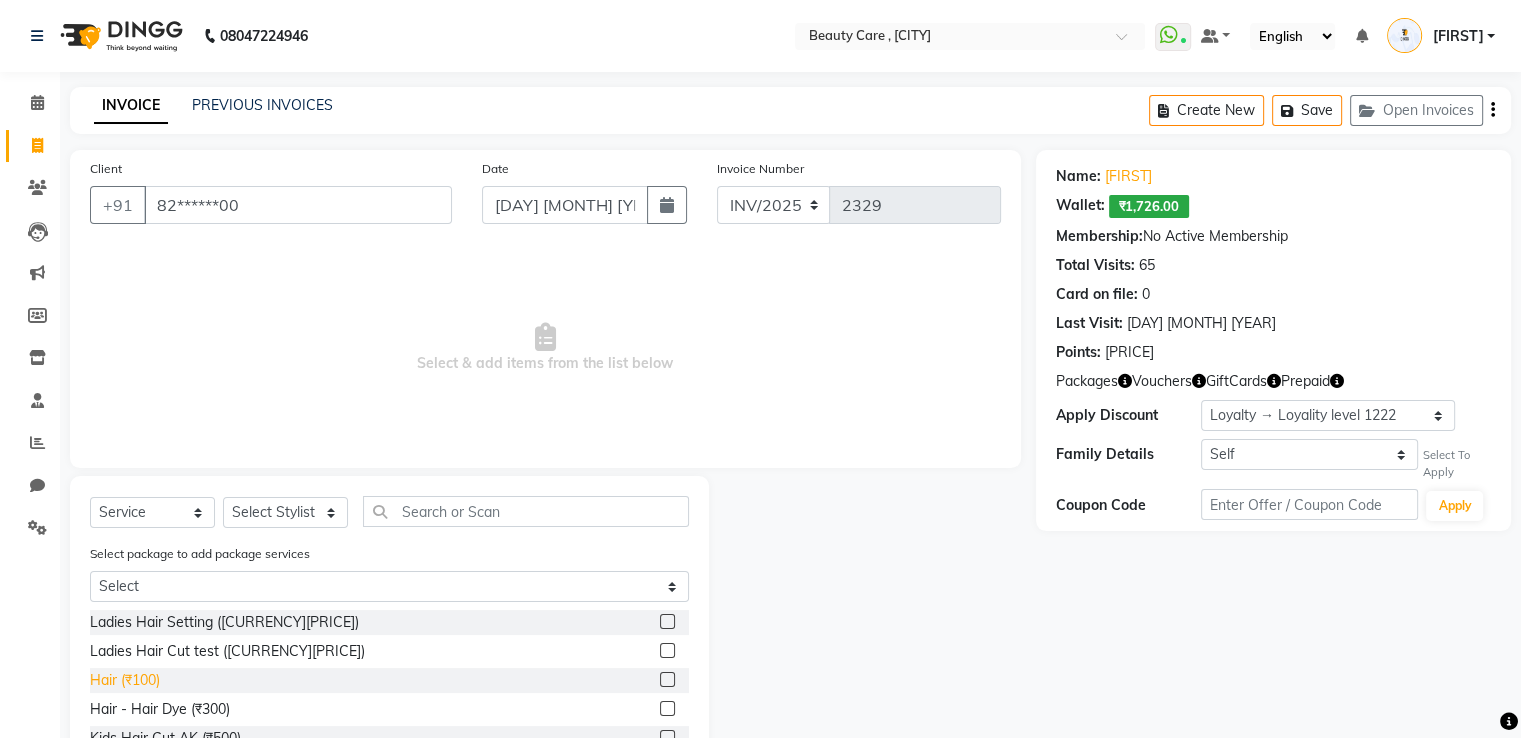 click on "Hair (₹100)" 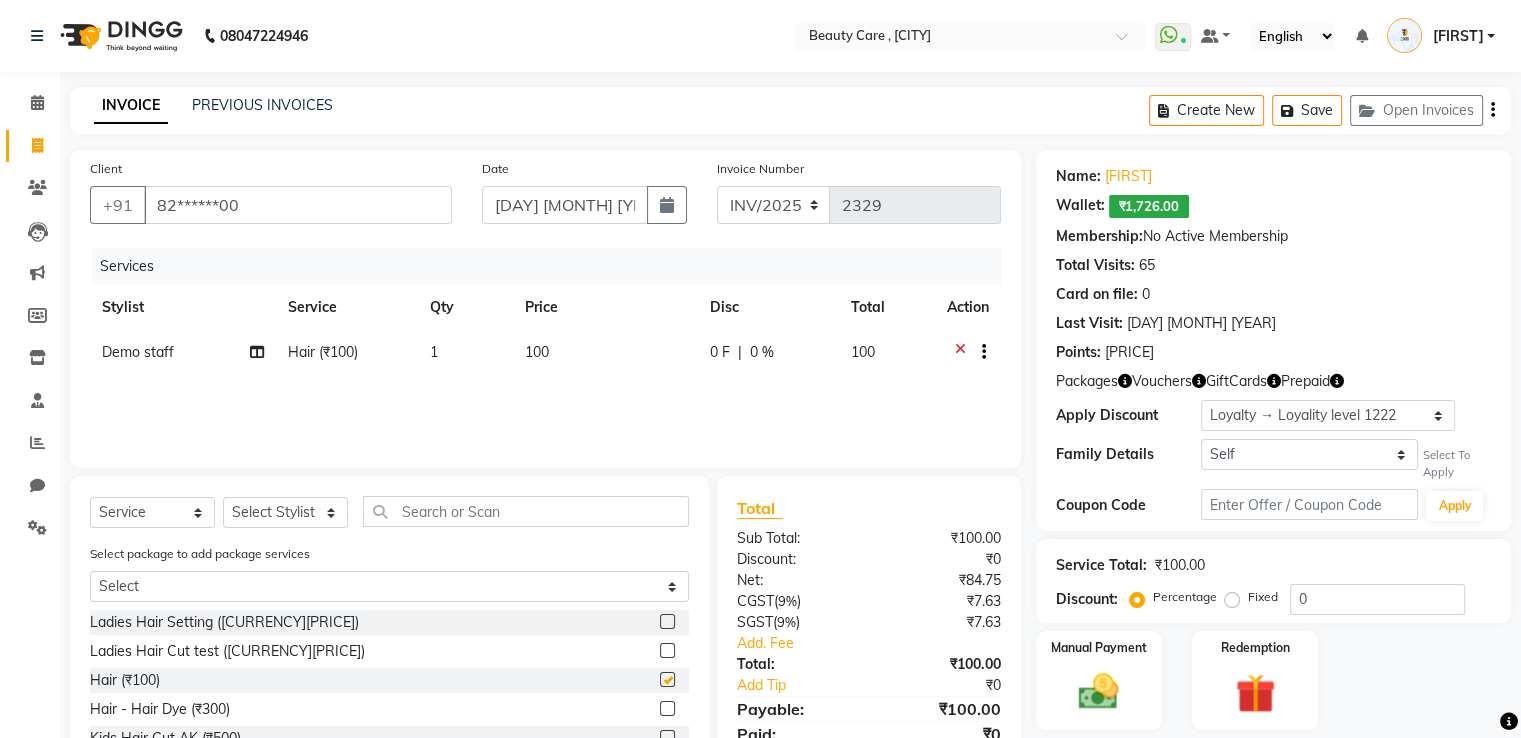 checkbox on "false" 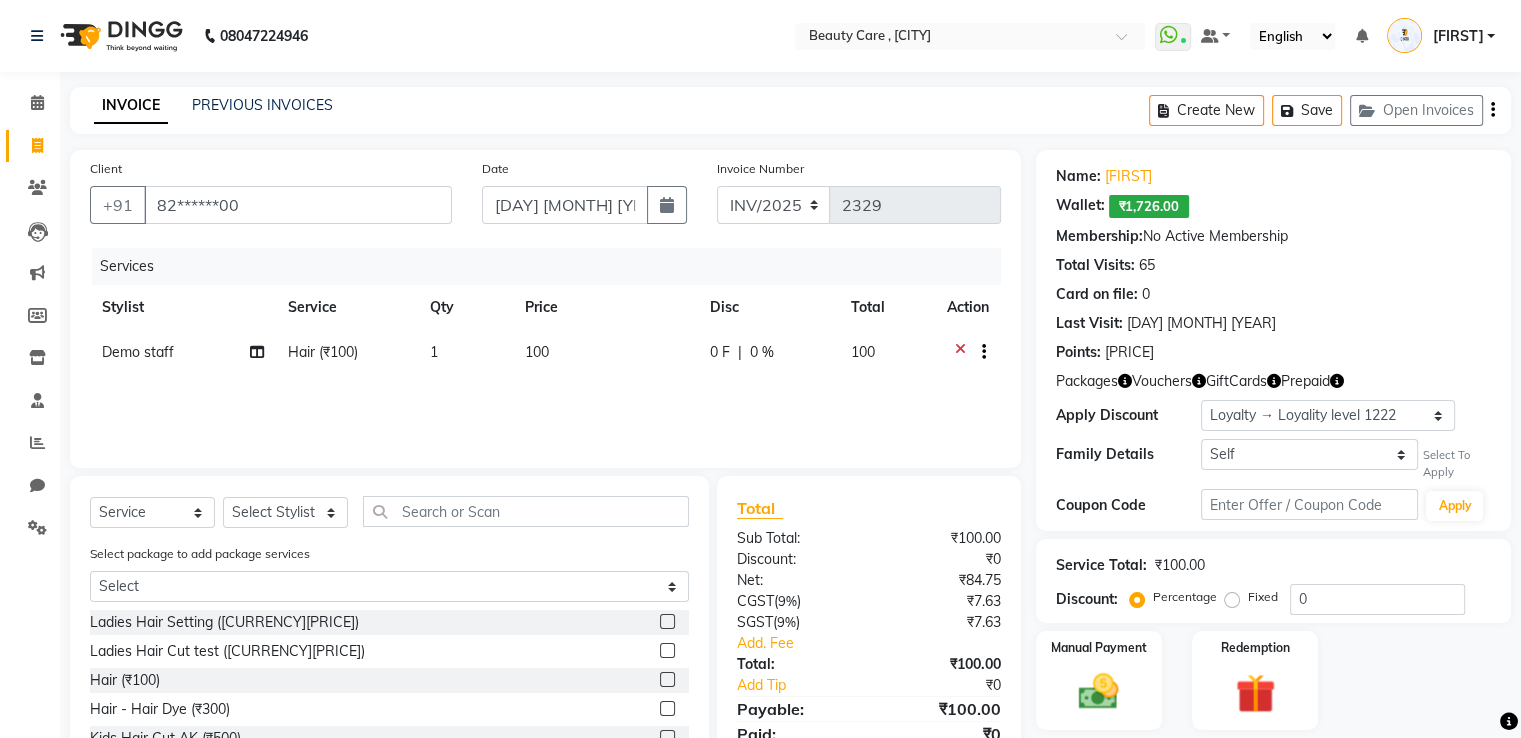 click on "Services Stylist Service Qty Price Disc Total Action Demo staff Hair ([CURRENCY][PRICE]) 1 [PRICE] 0 F | 0 % [PRICE]" 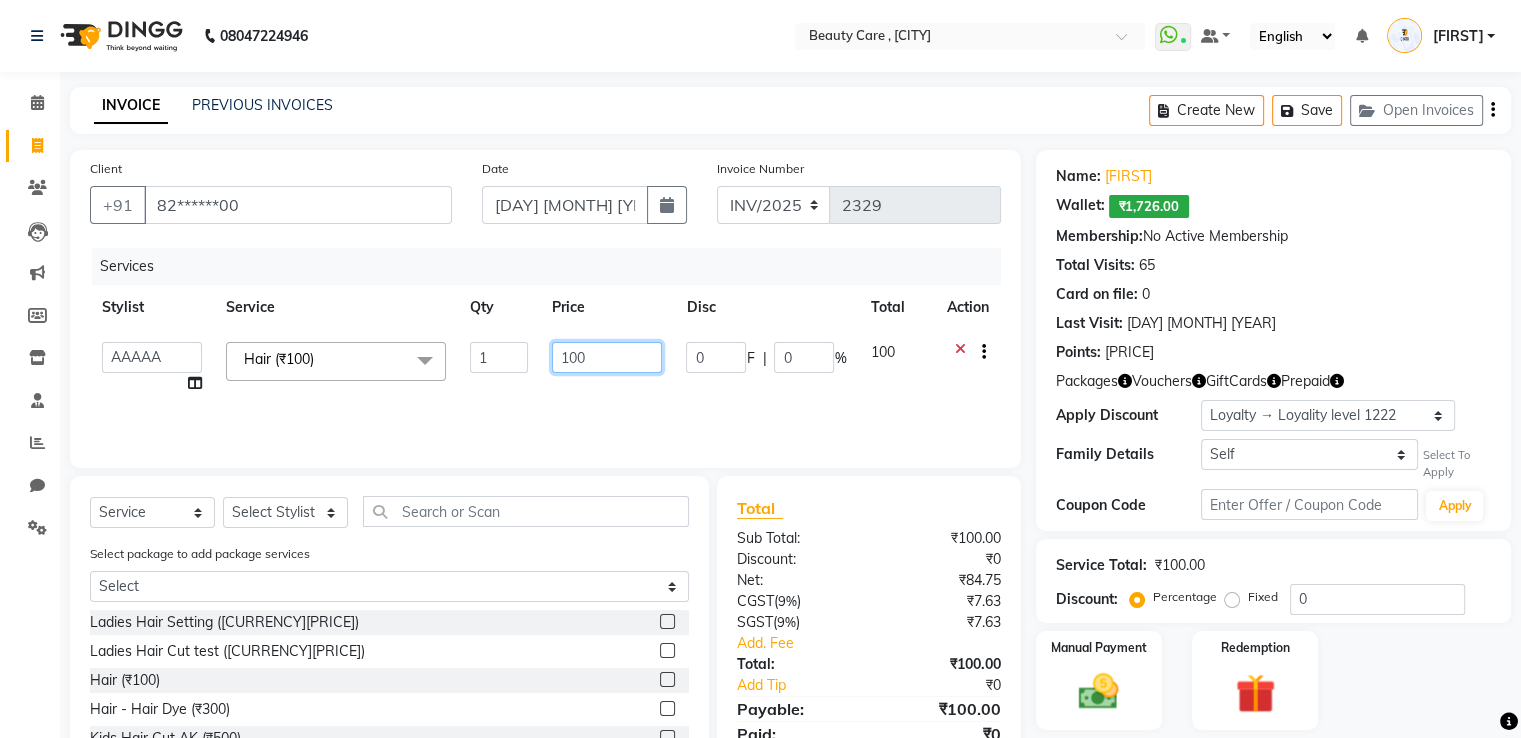 click on "100" 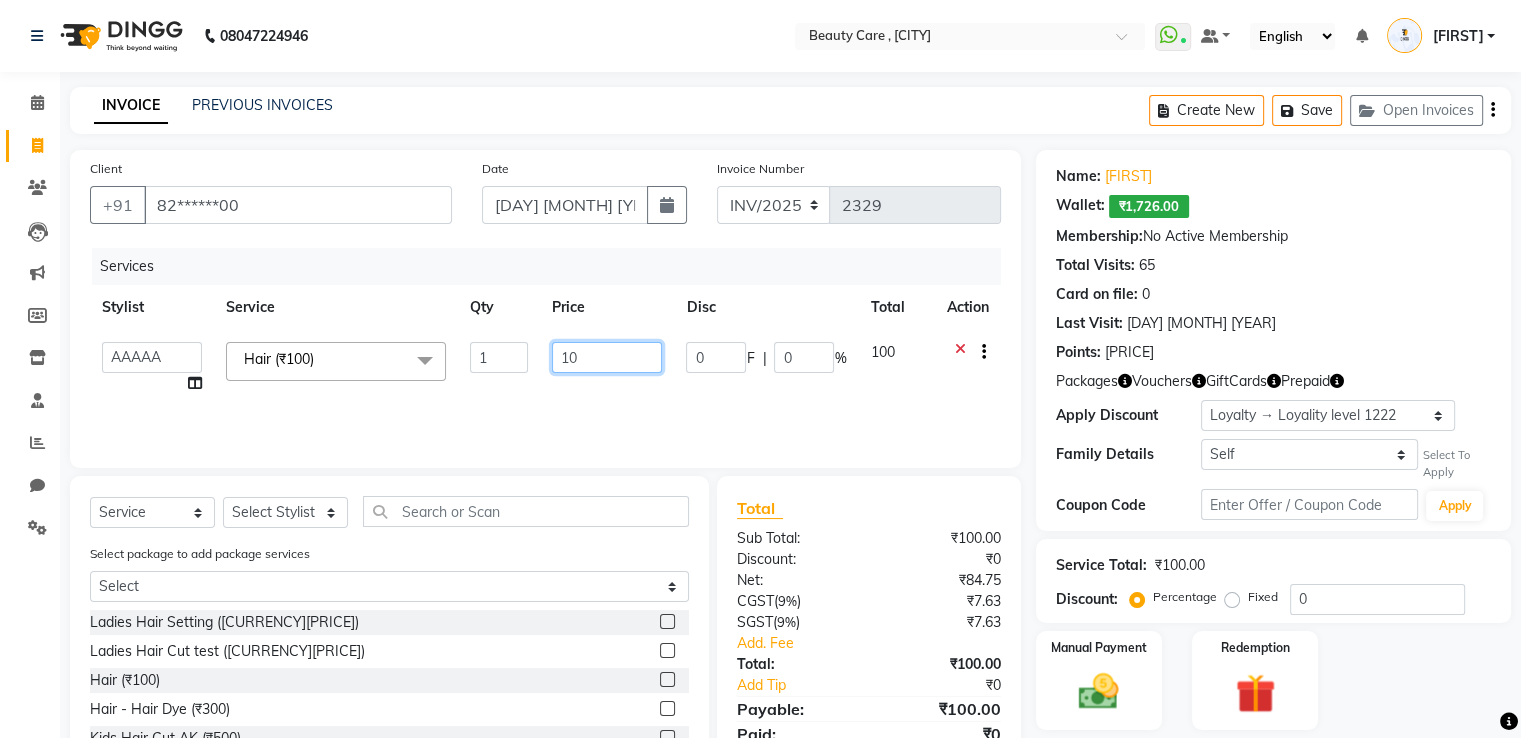 type on "0" 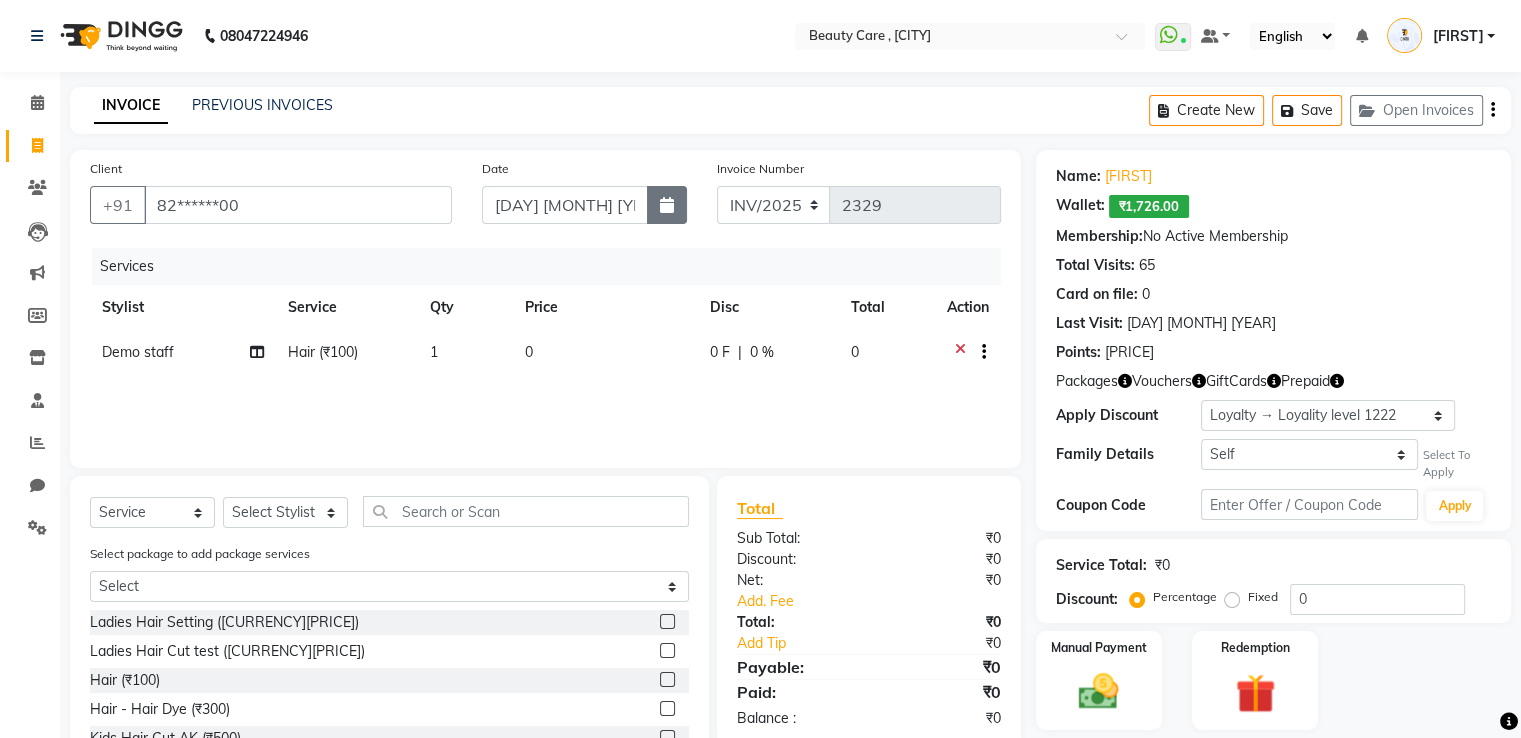 click 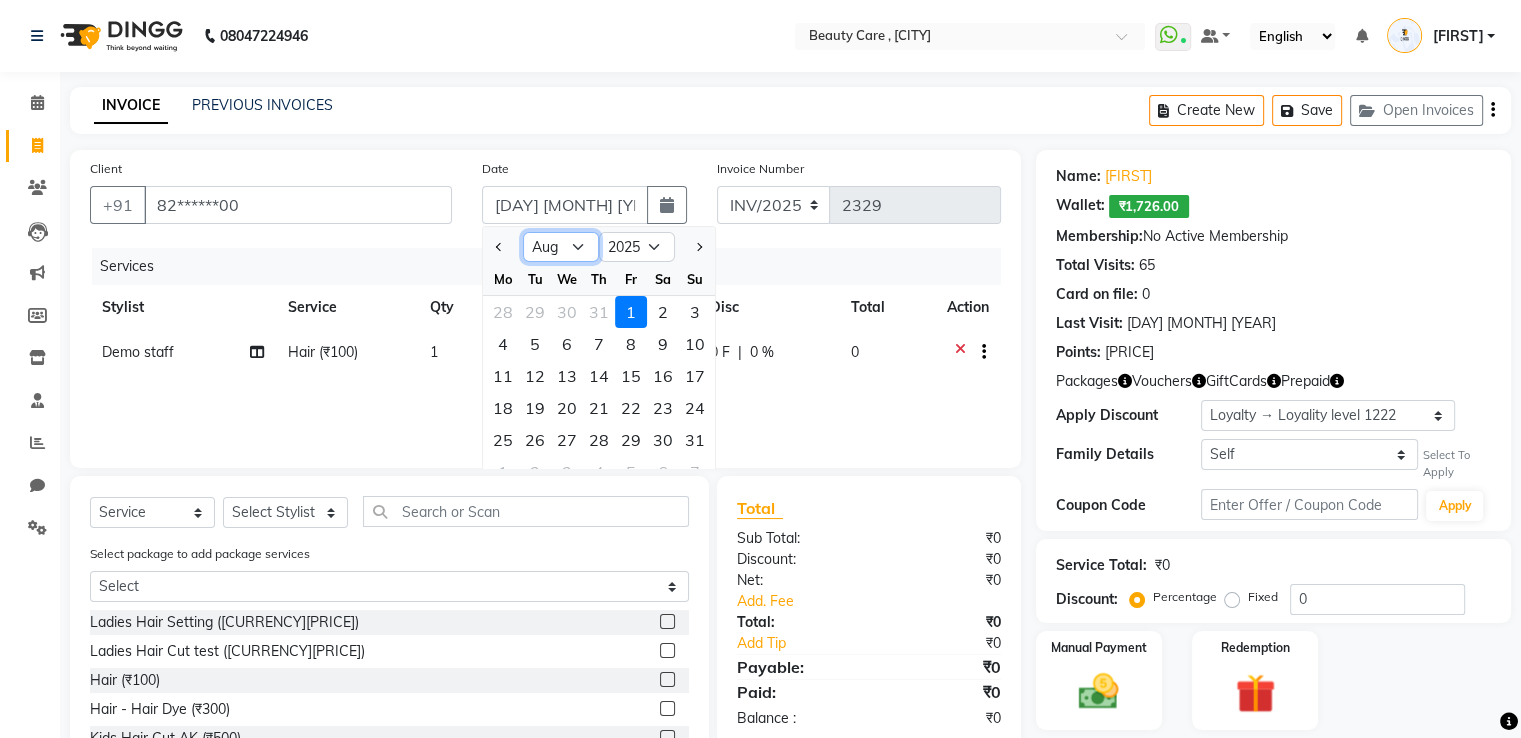 click on "Jan Feb Mar Apr May Jun Jul Aug Sep Oct Nov Dec" 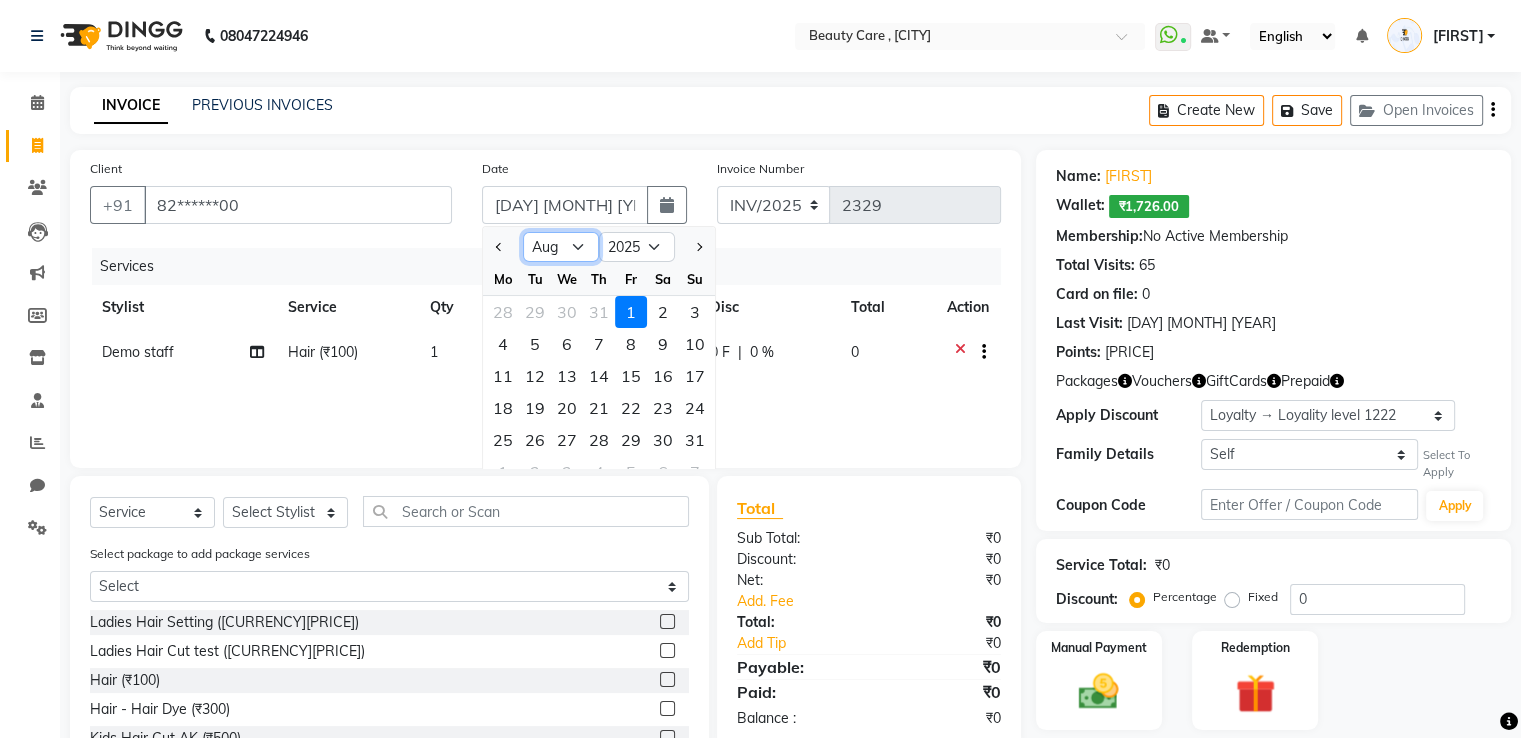 select on "7" 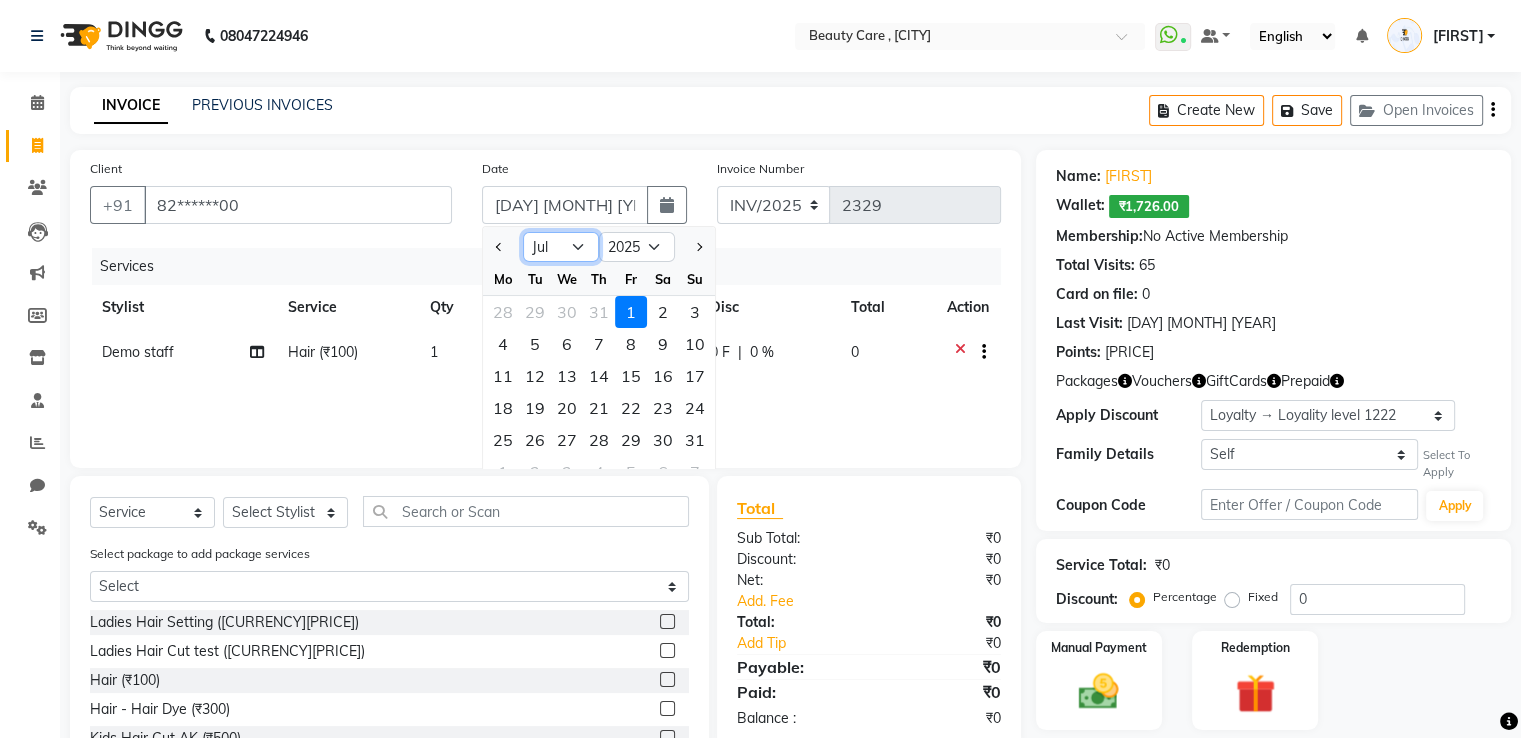 click on "Jan Feb Mar Apr May Jun Jul Aug Sep Oct Nov Dec" 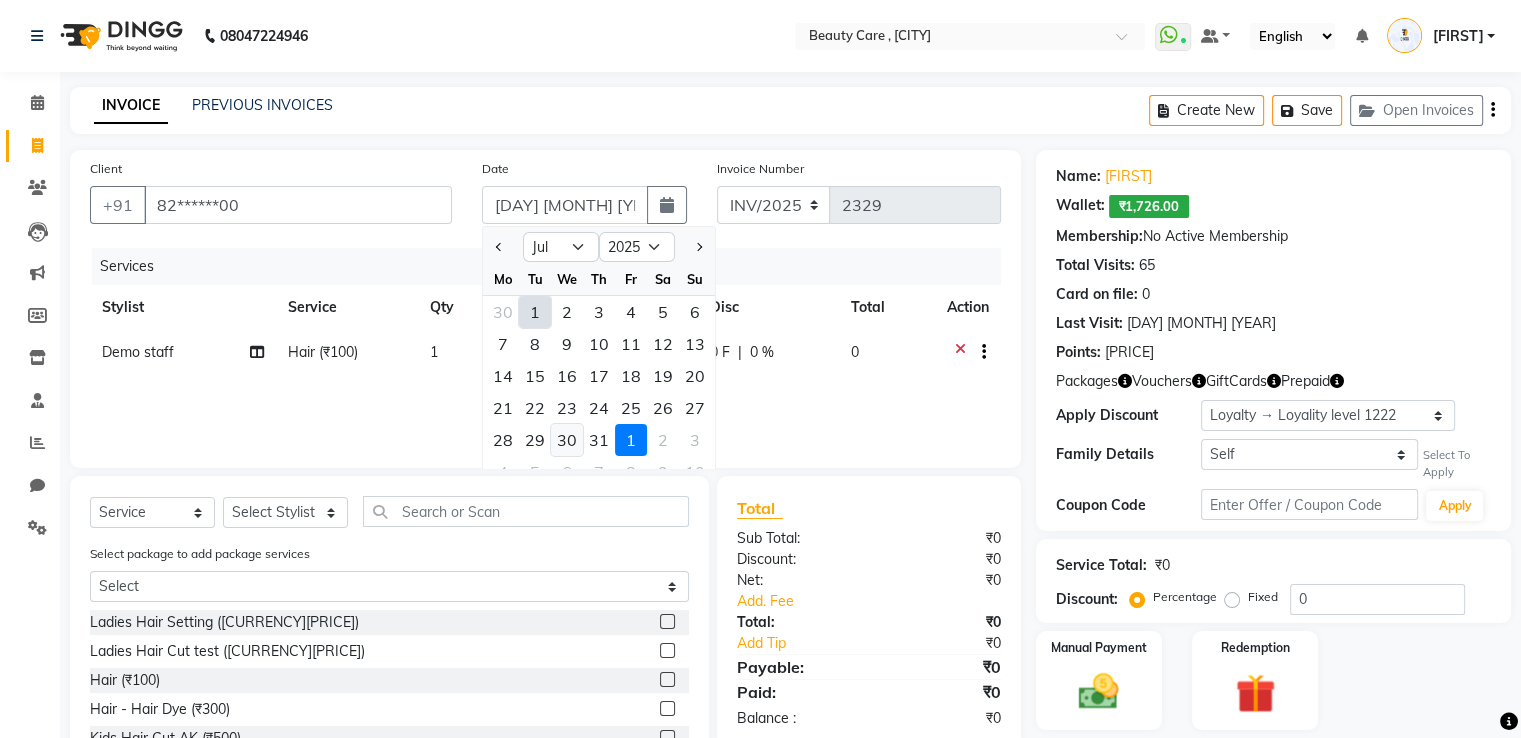 click on "30" 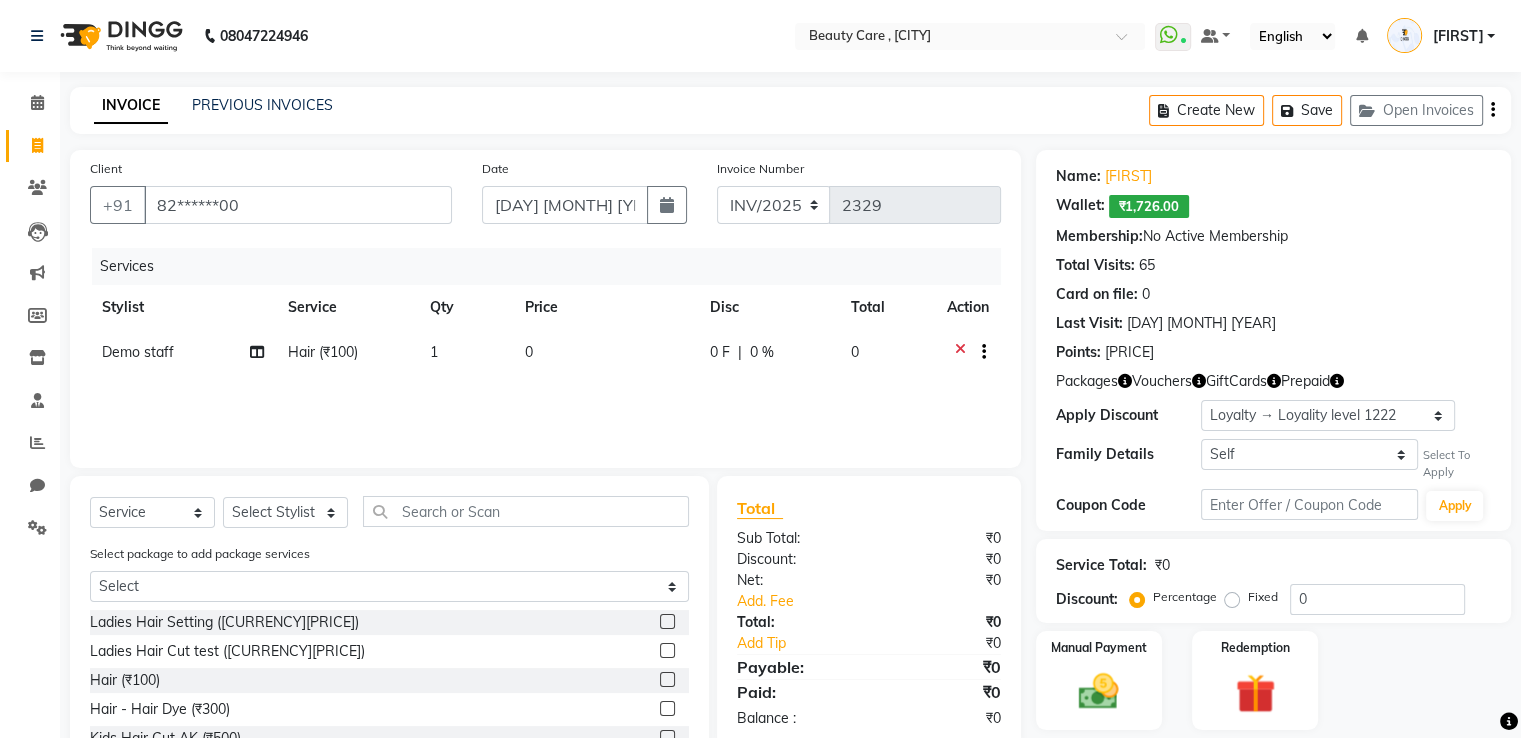 scroll, scrollTop: 132, scrollLeft: 0, axis: vertical 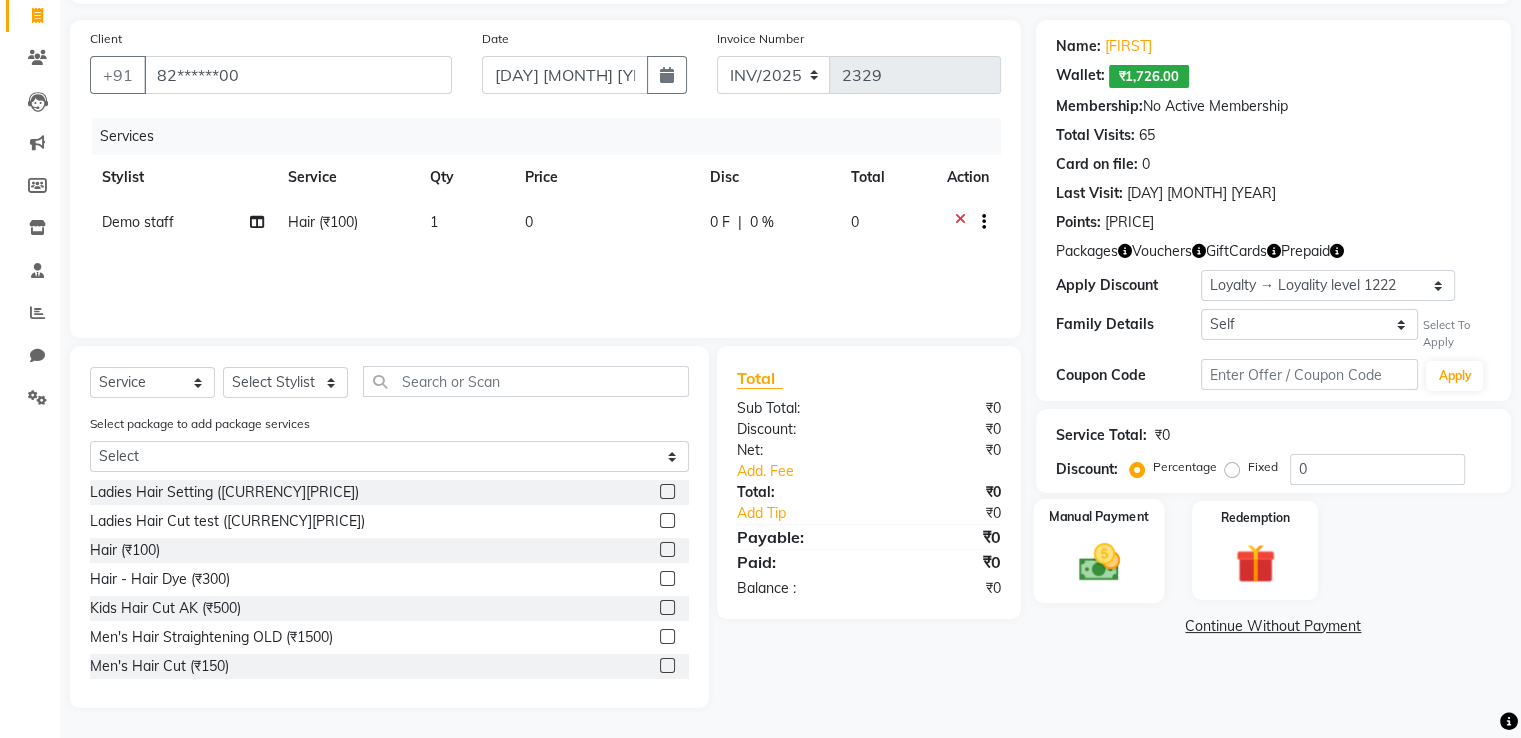 click 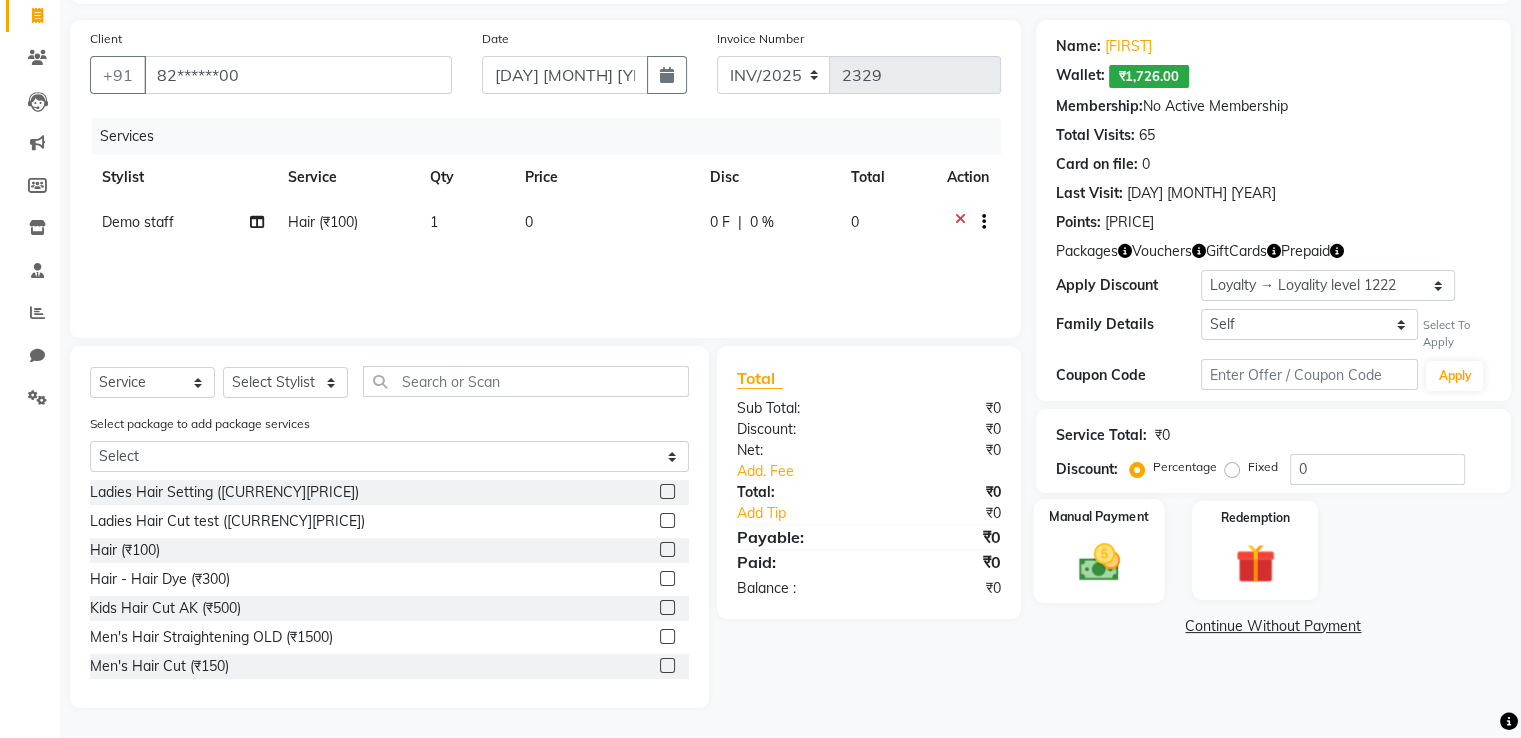 scroll, scrollTop: 192, scrollLeft: 0, axis: vertical 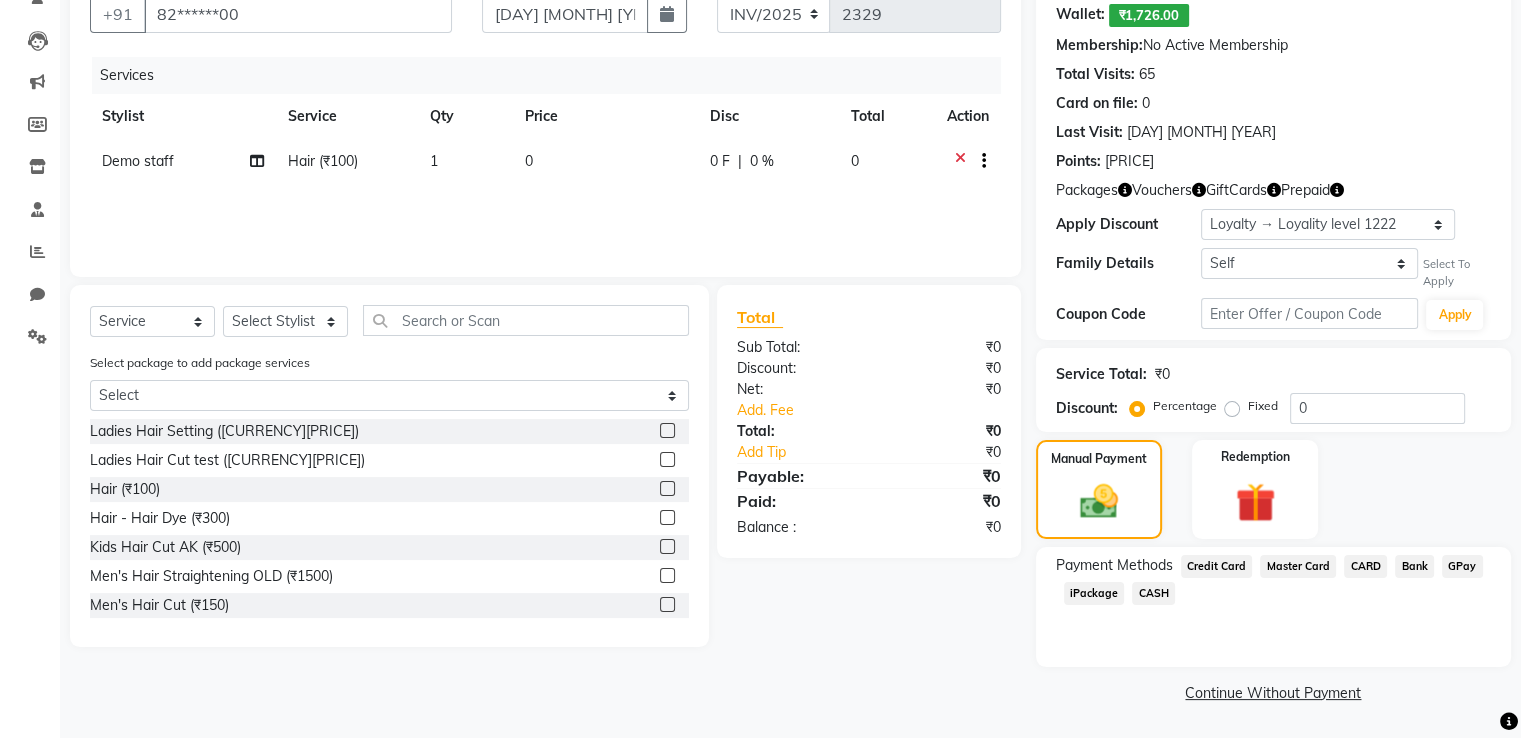 click on "Payment Methods  Credit Card   Master Card   CARD   Bank   GPay   iPackage   CASH" 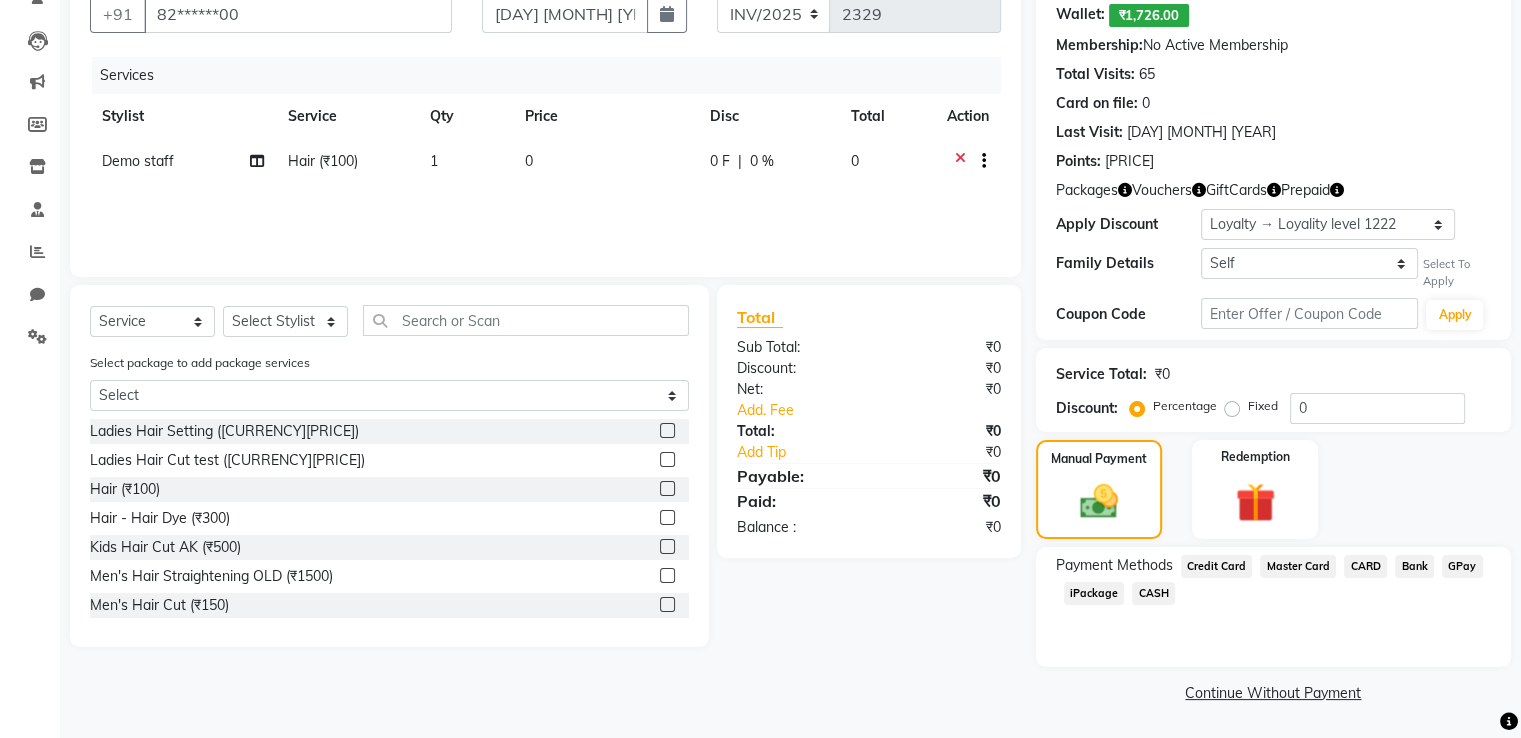 click on "CARD" 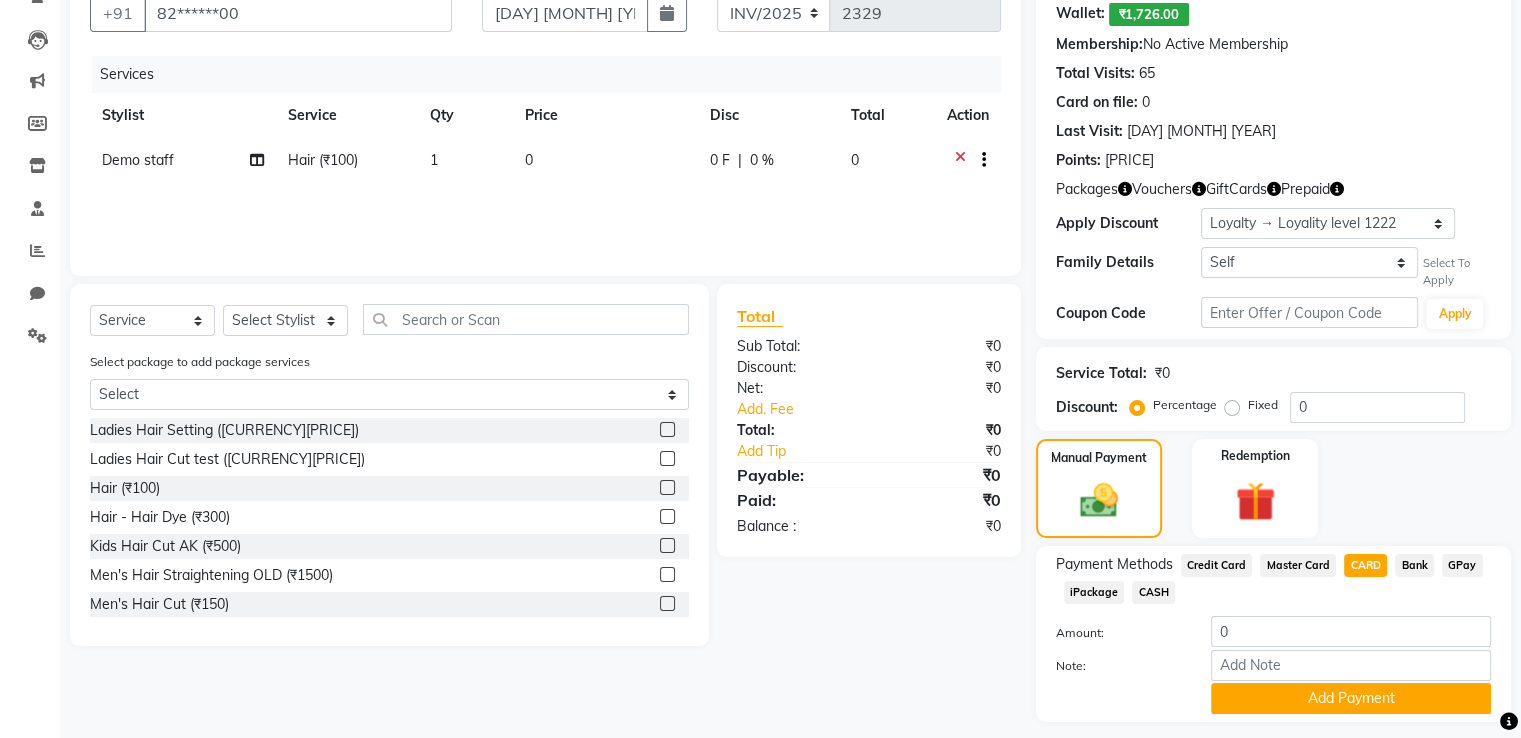 click on "CASH" 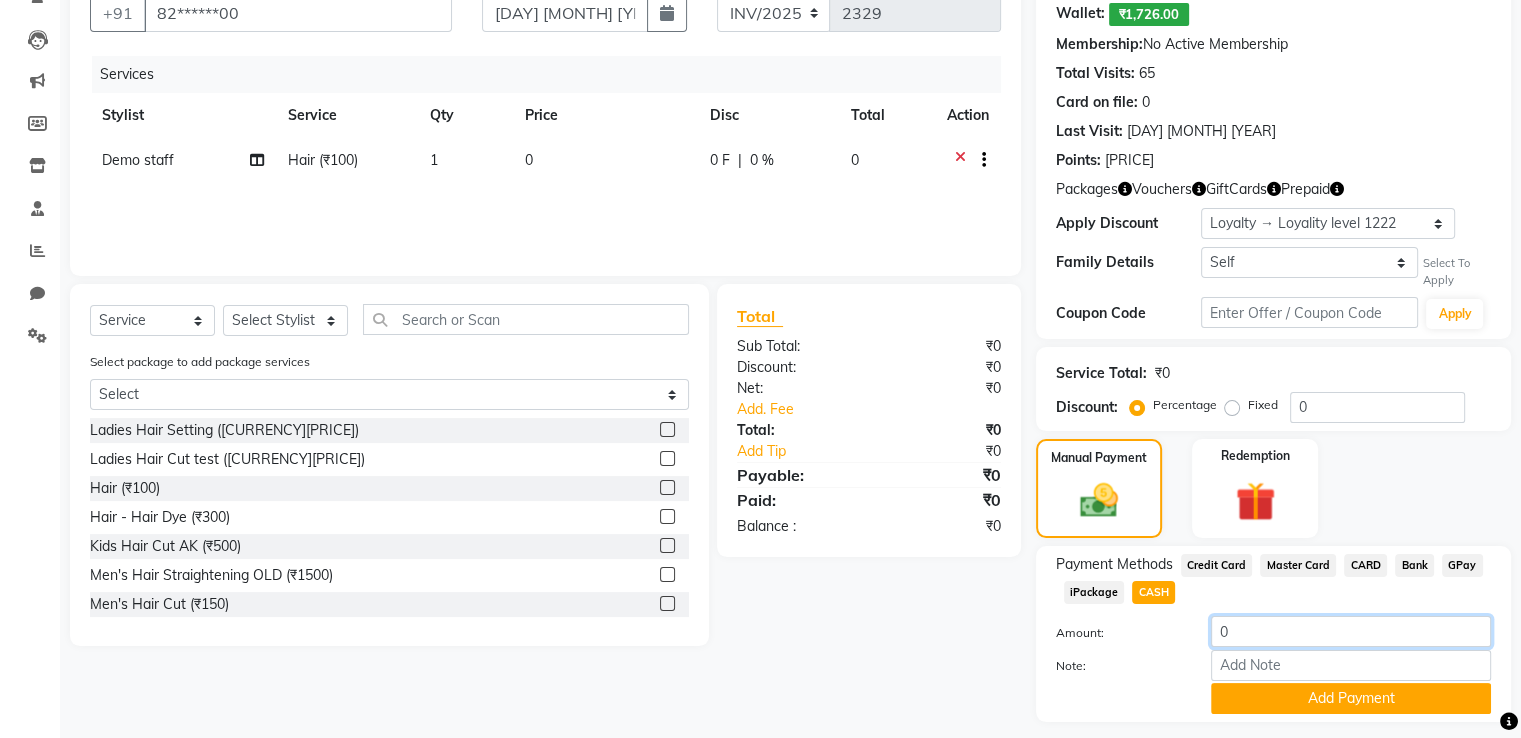 click on "0" 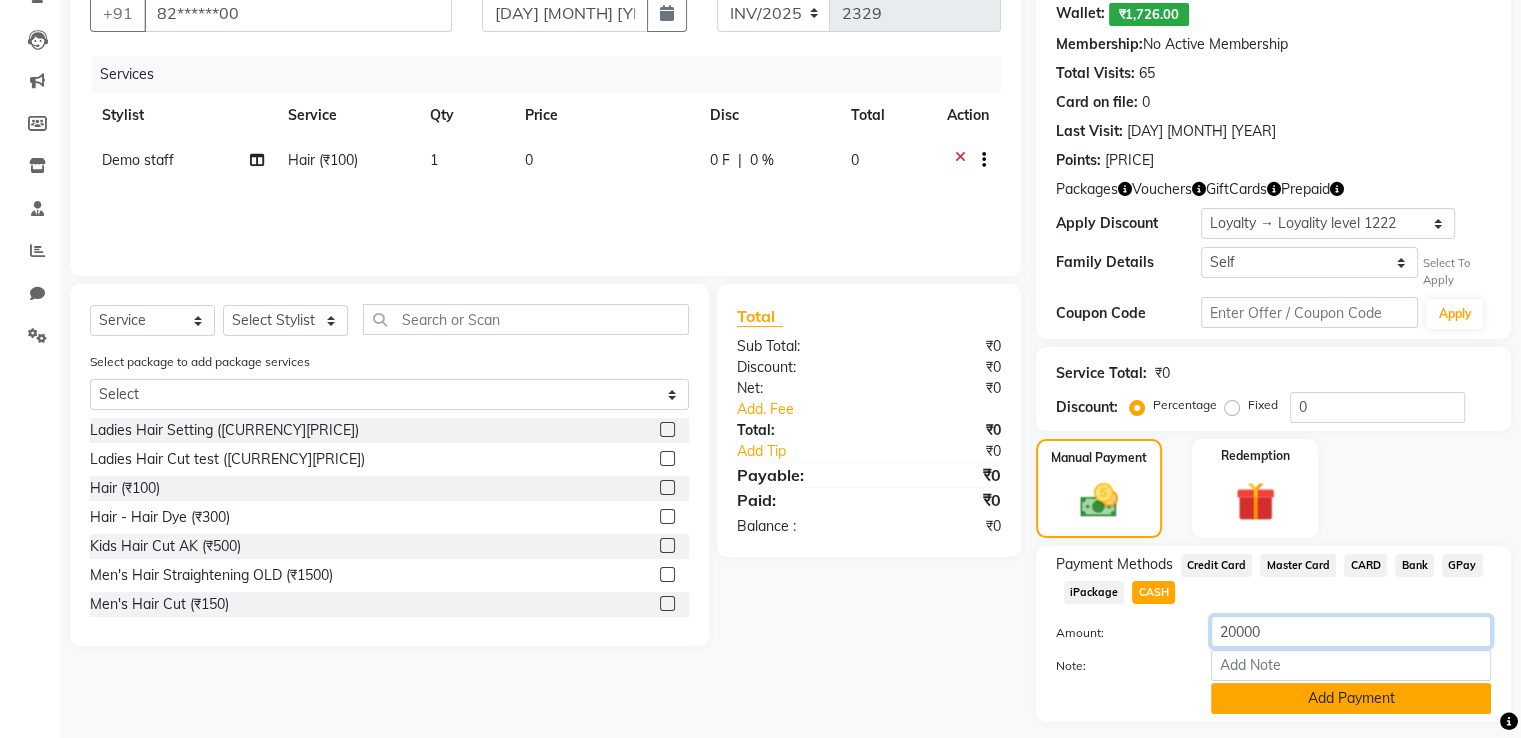 type on "20000" 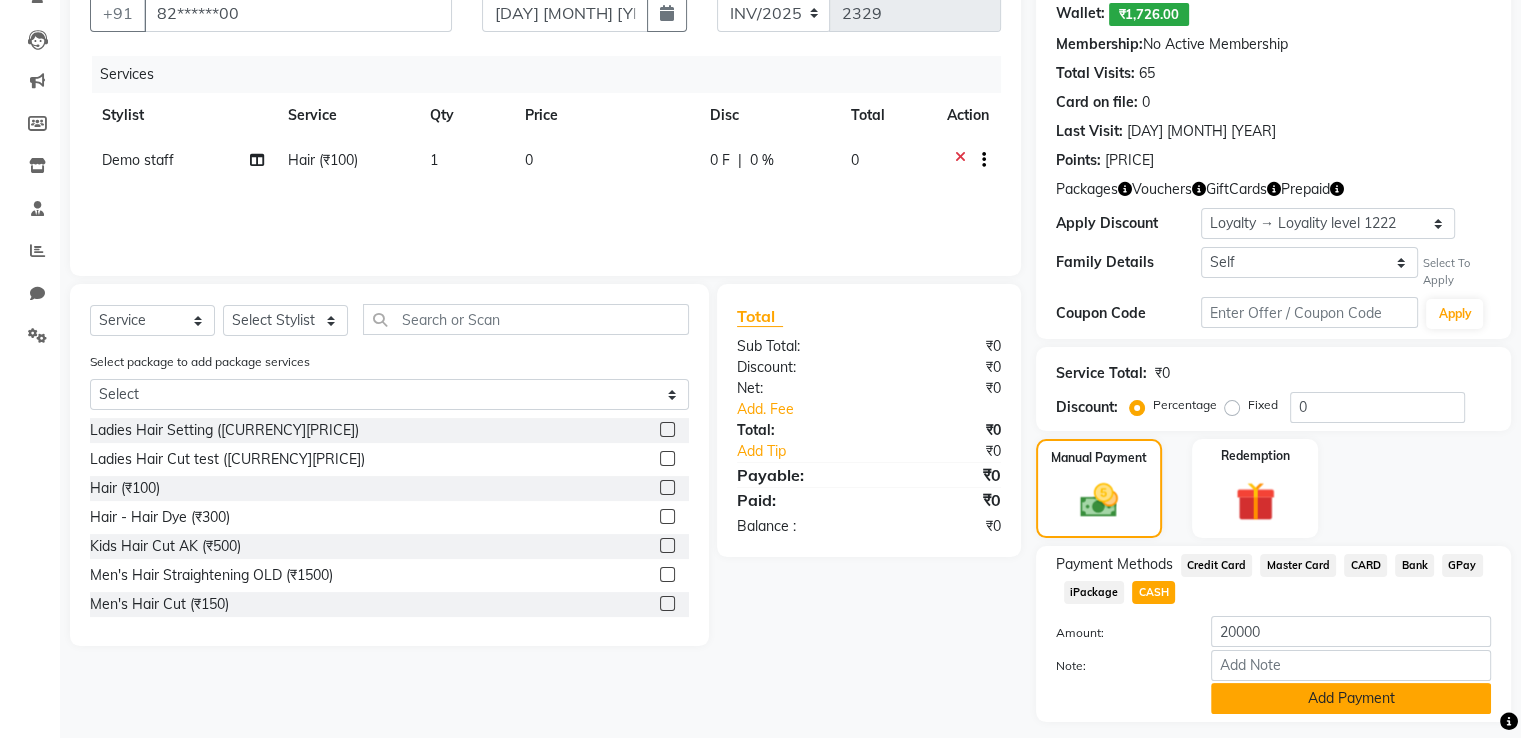 click on "Add Payment" 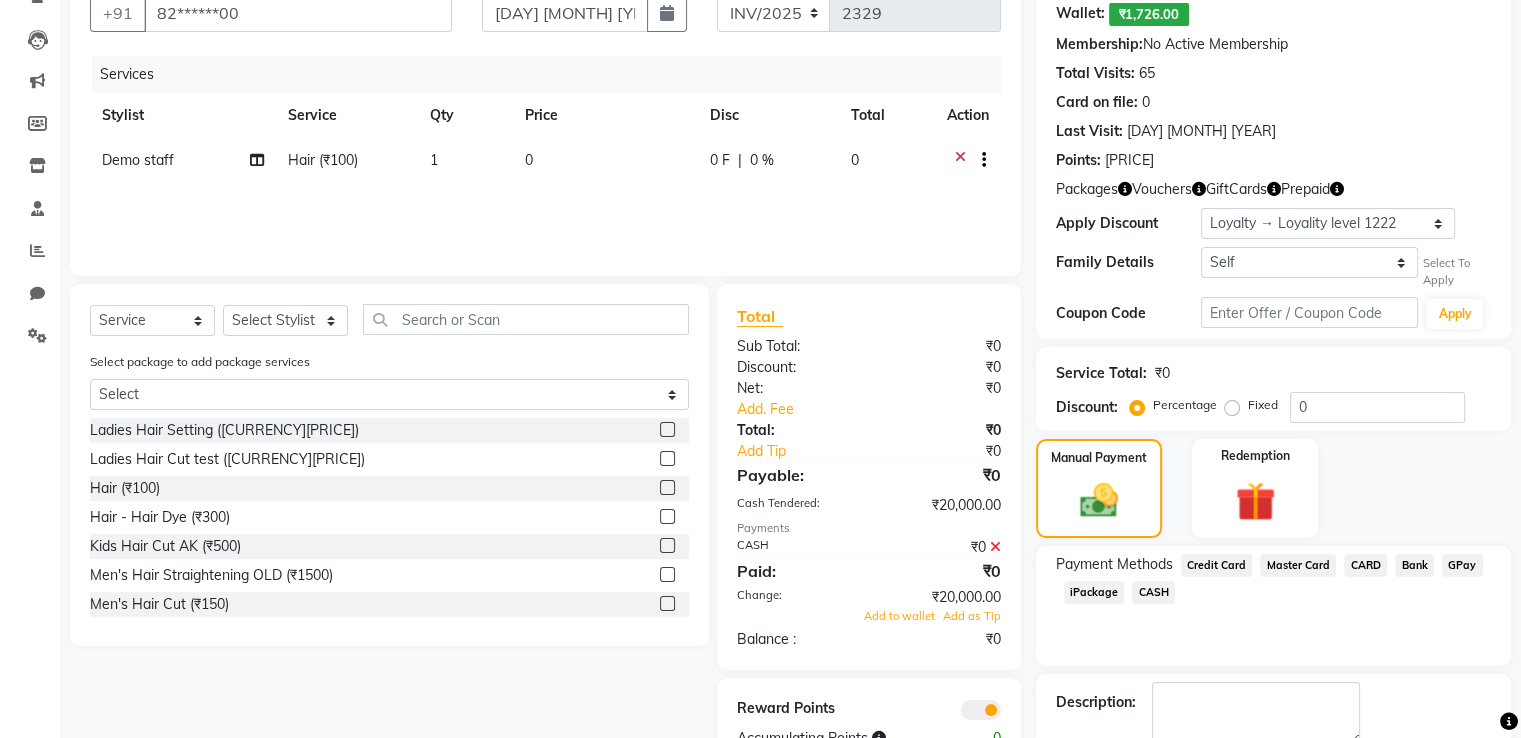 scroll, scrollTop: 304, scrollLeft: 0, axis: vertical 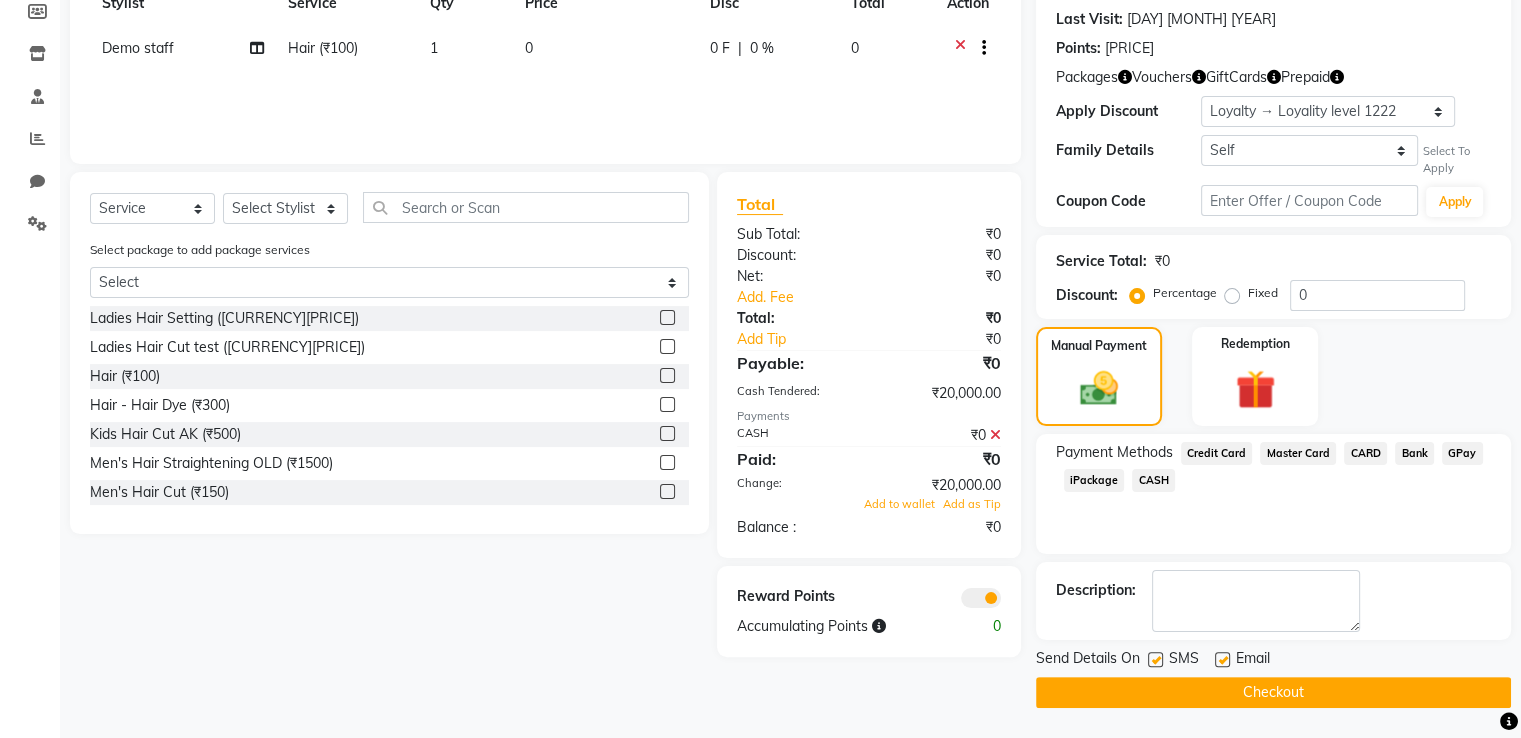 click 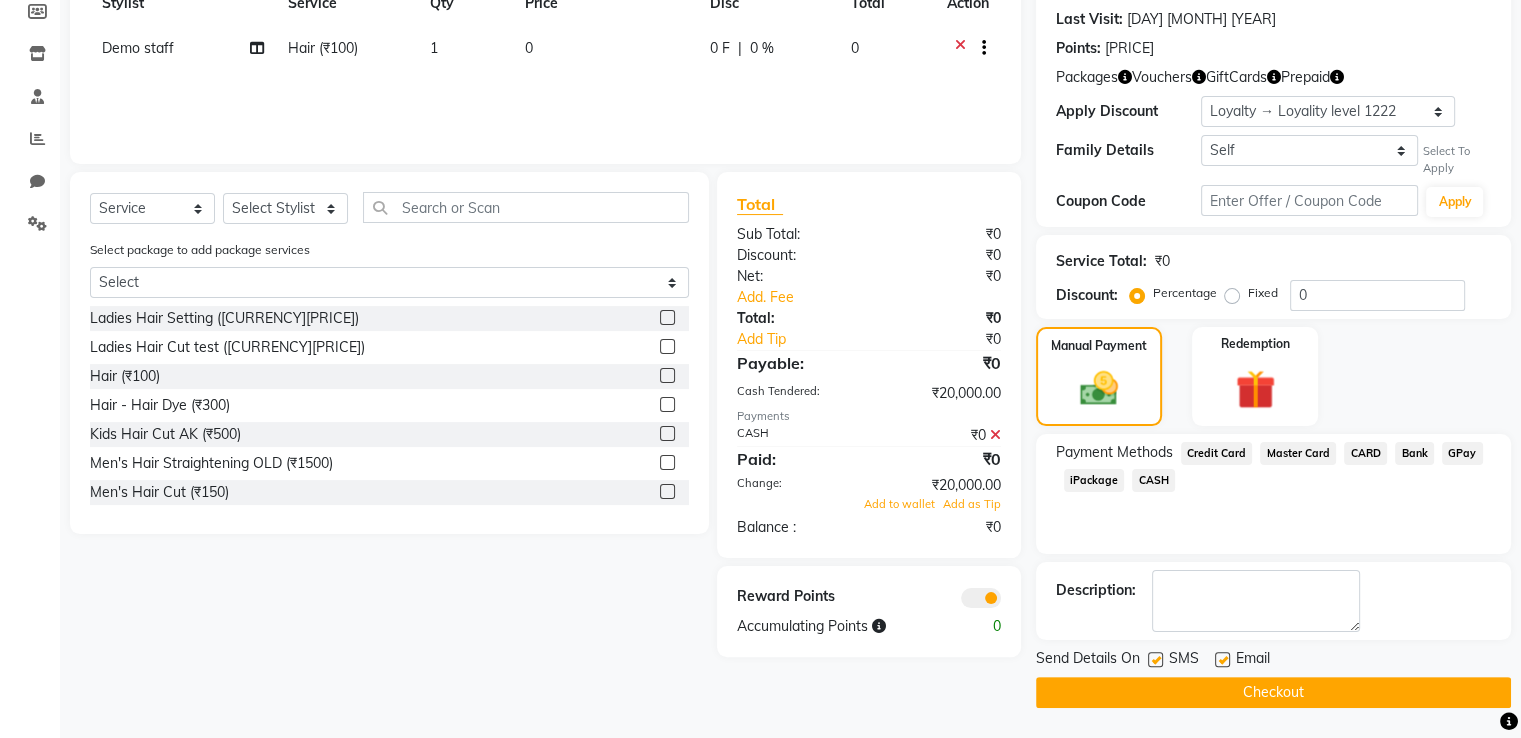 click at bounding box center [1154, 660] 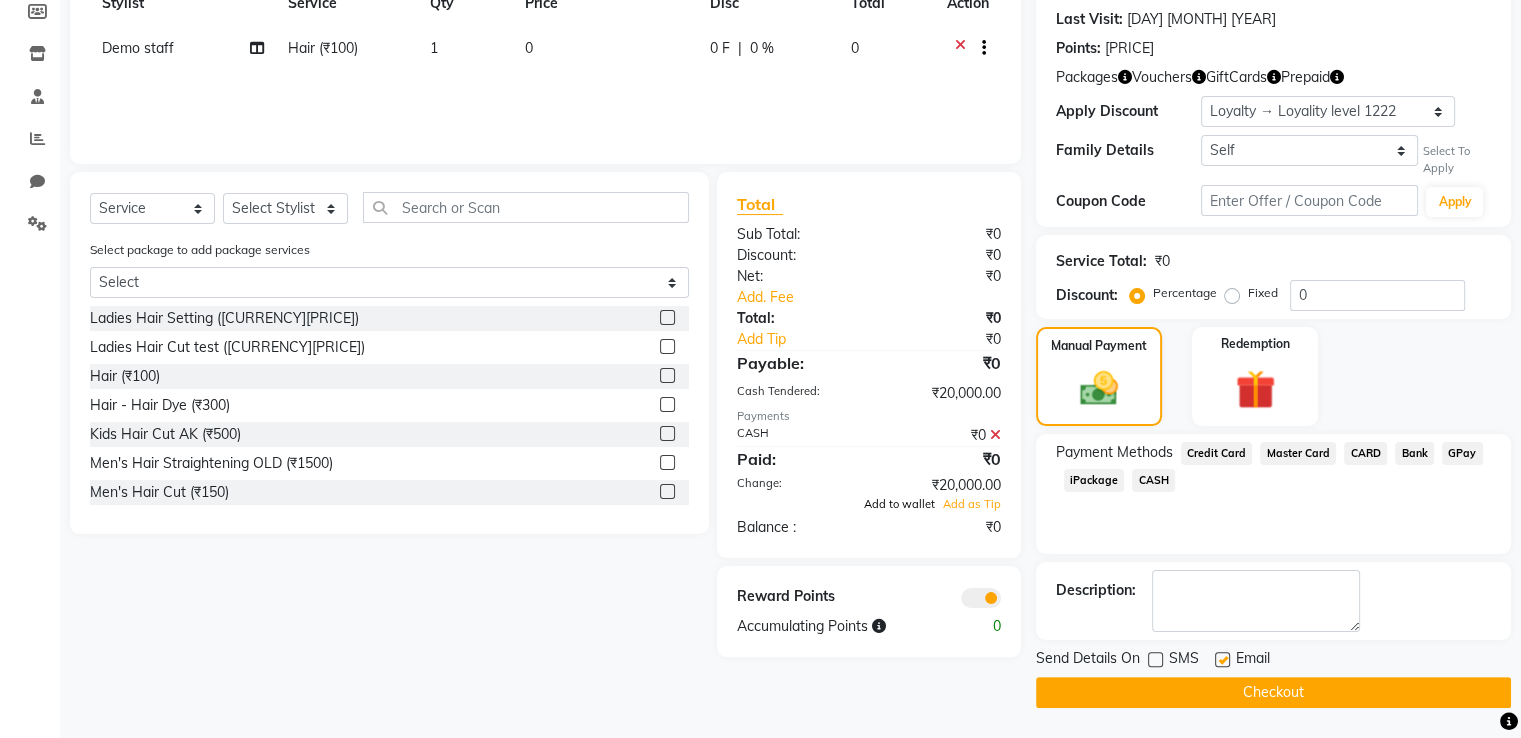 click on "Add to wallet" 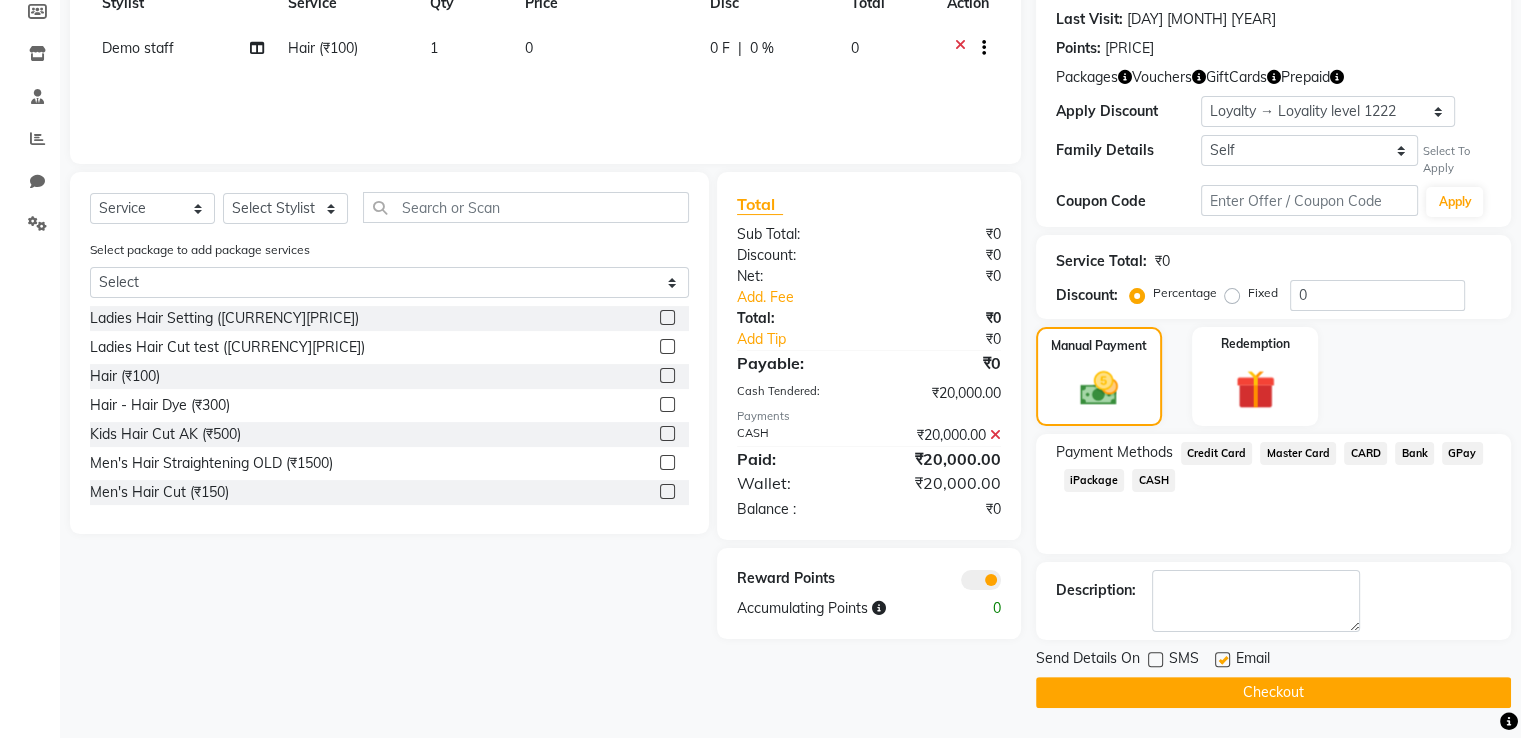 click on "Checkout" 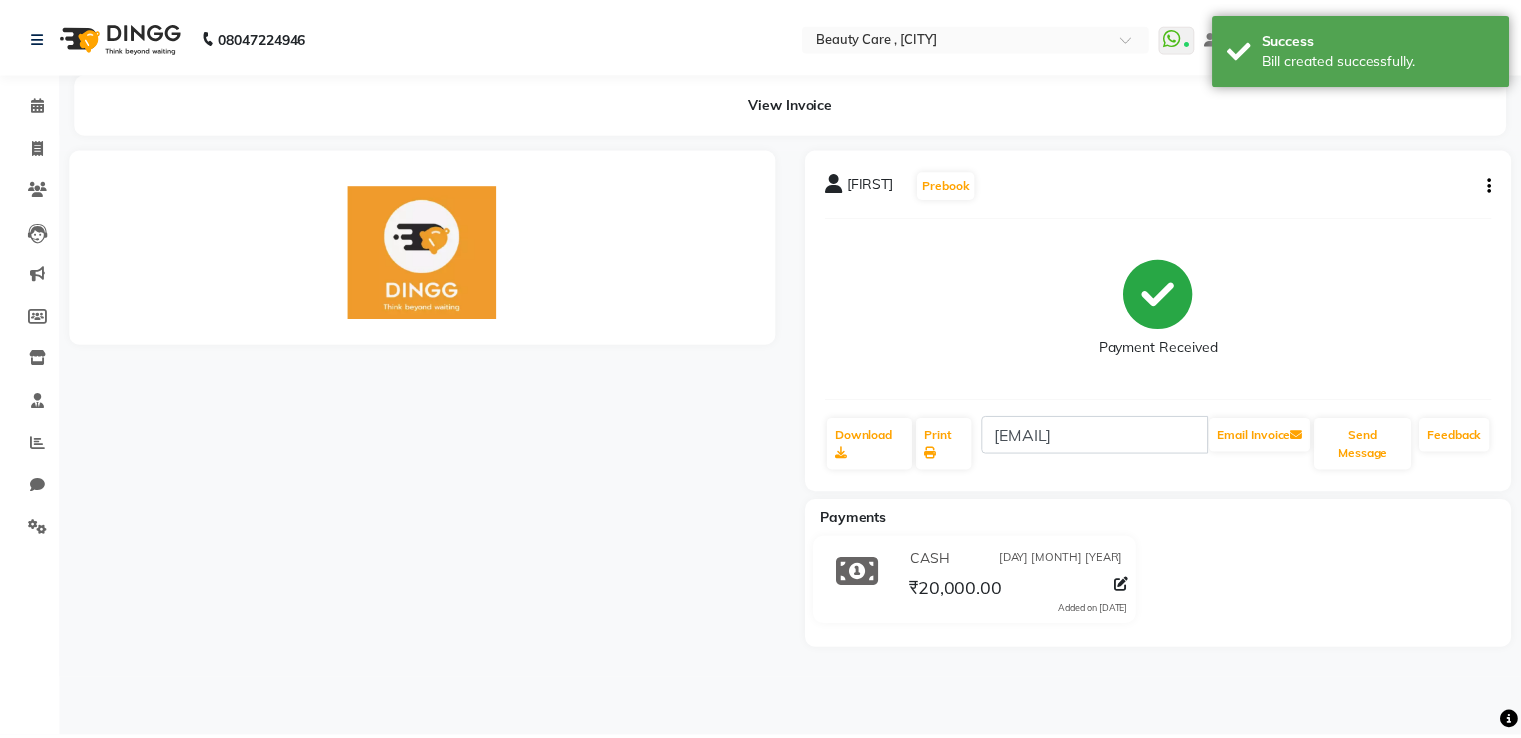 scroll, scrollTop: 0, scrollLeft: 0, axis: both 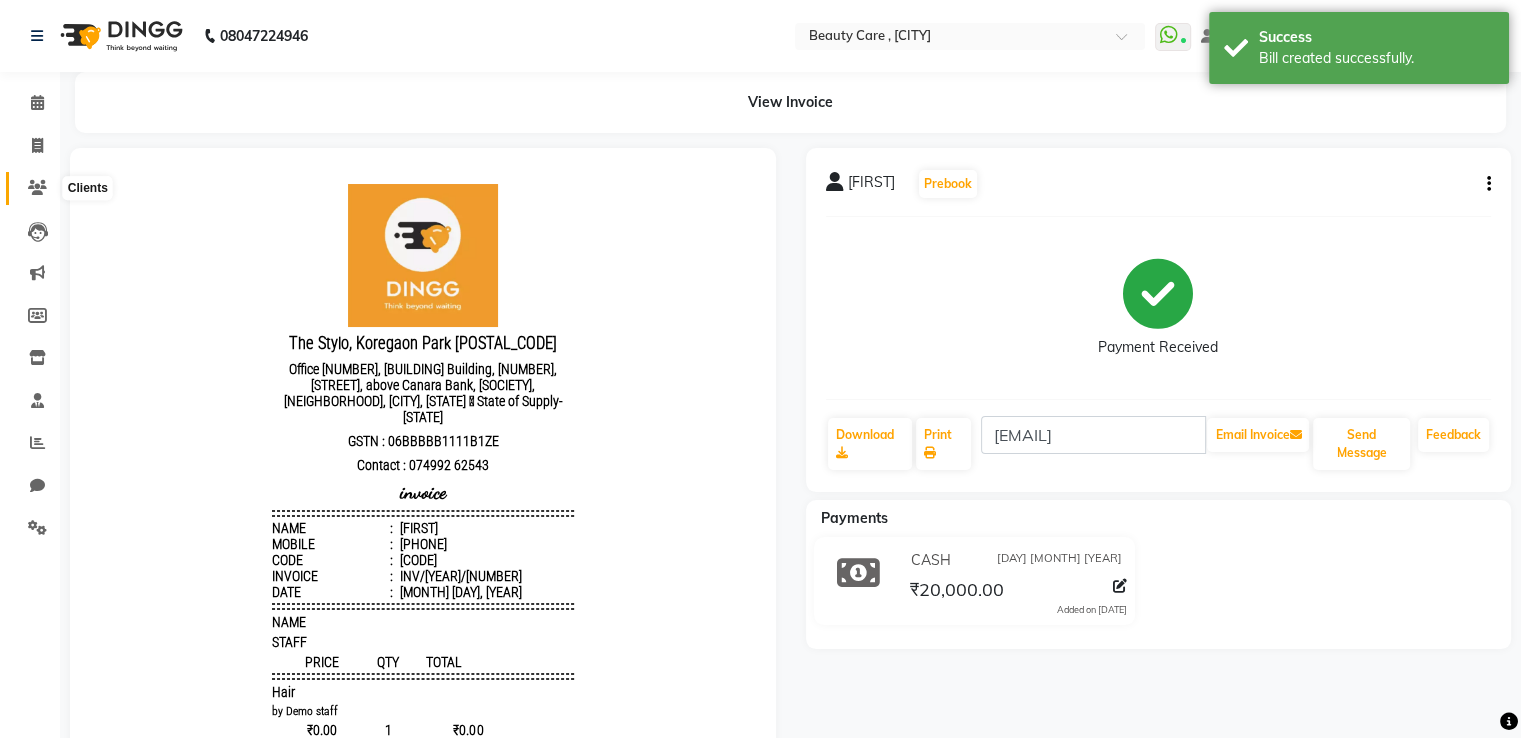click 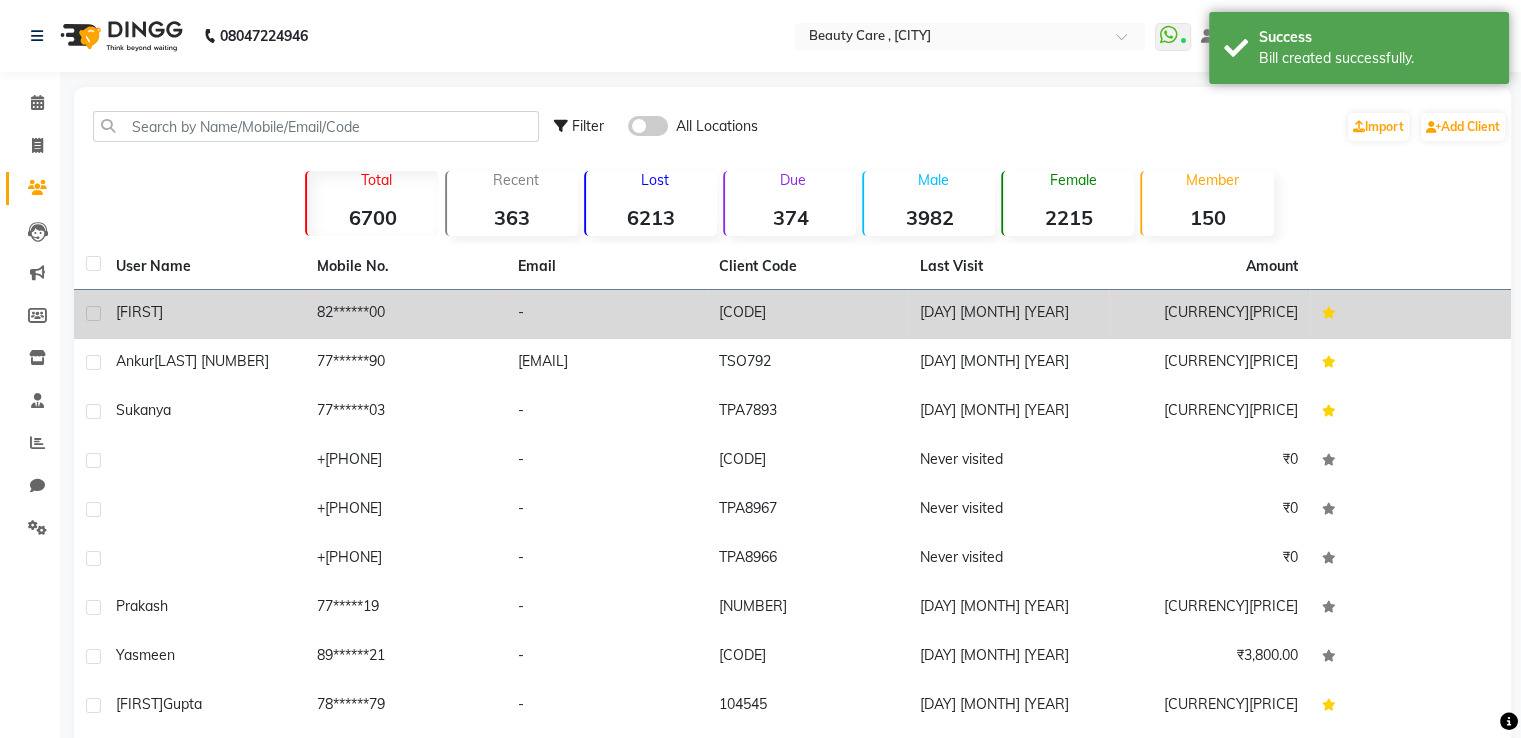 click on "82******00" 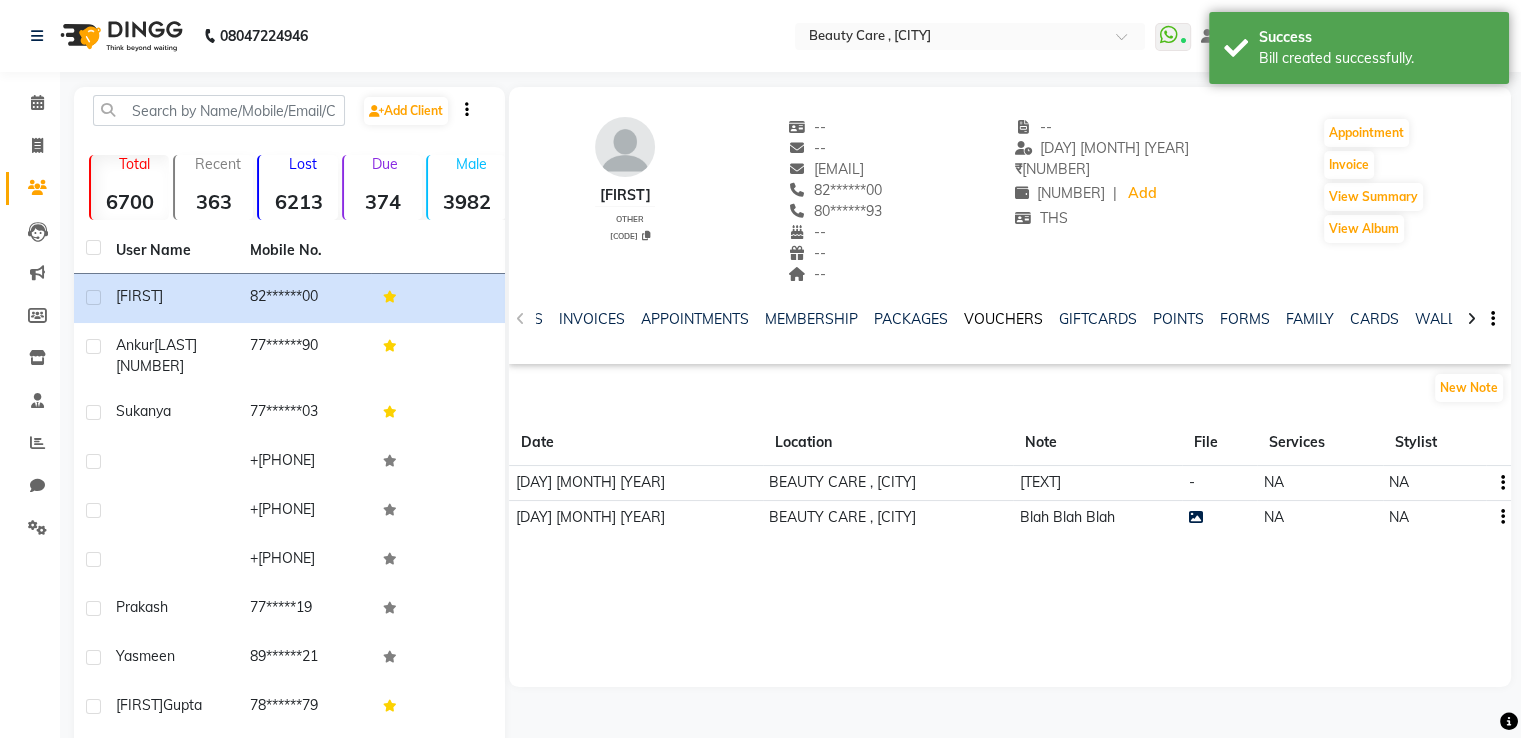 scroll, scrollTop: 0, scrollLeft: 351, axis: horizontal 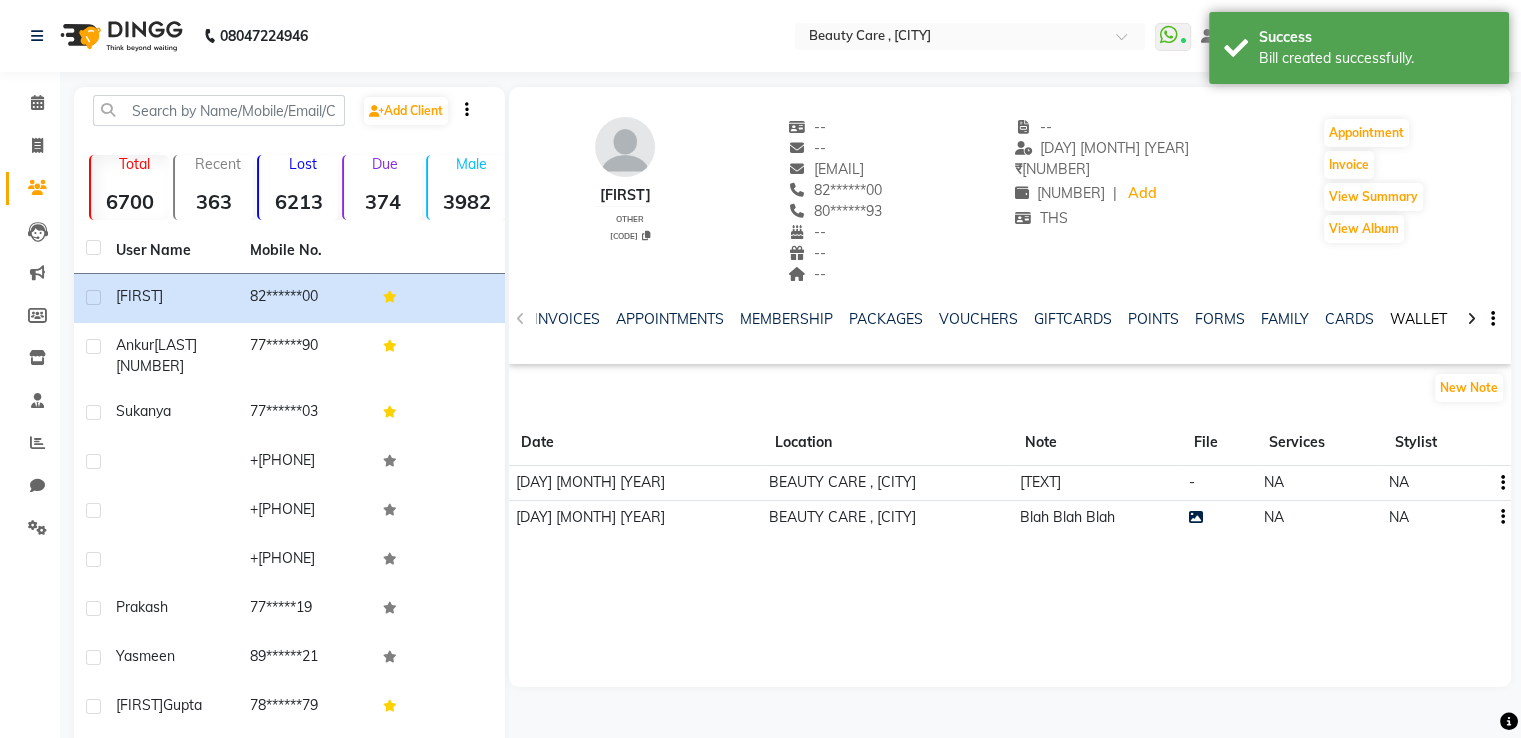 click on "WALLET" 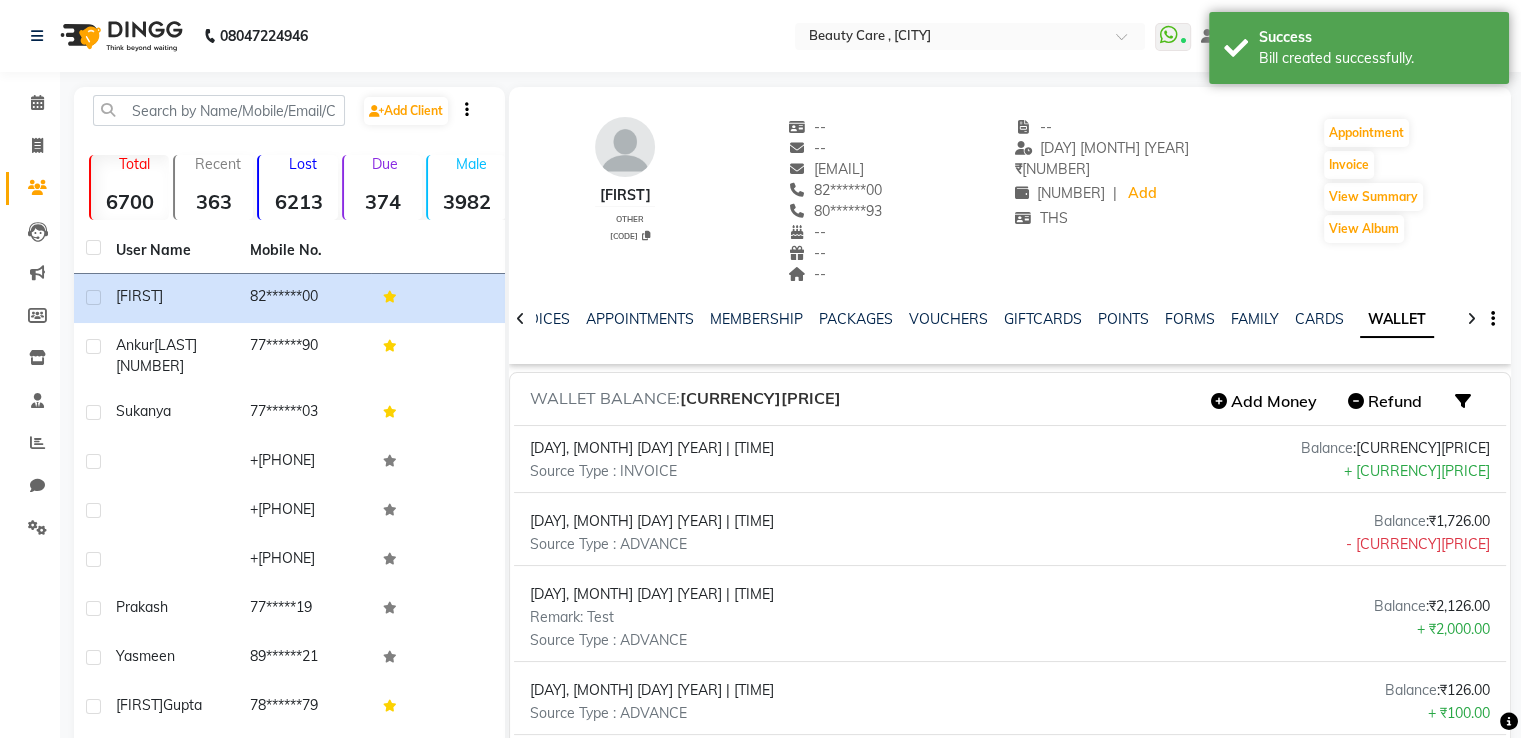 scroll, scrollTop: 0, scrollLeft: 133, axis: horizontal 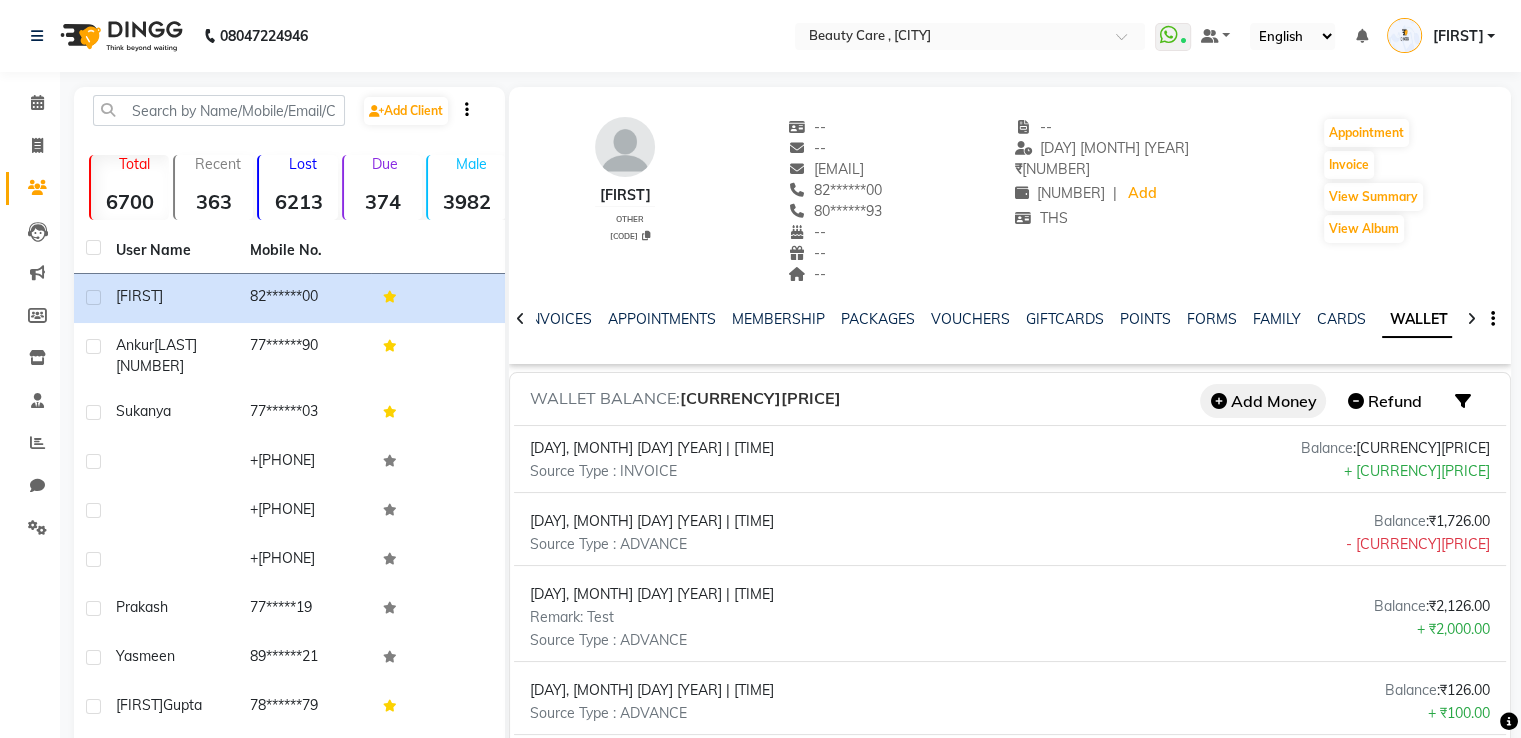 click on "Add Money" 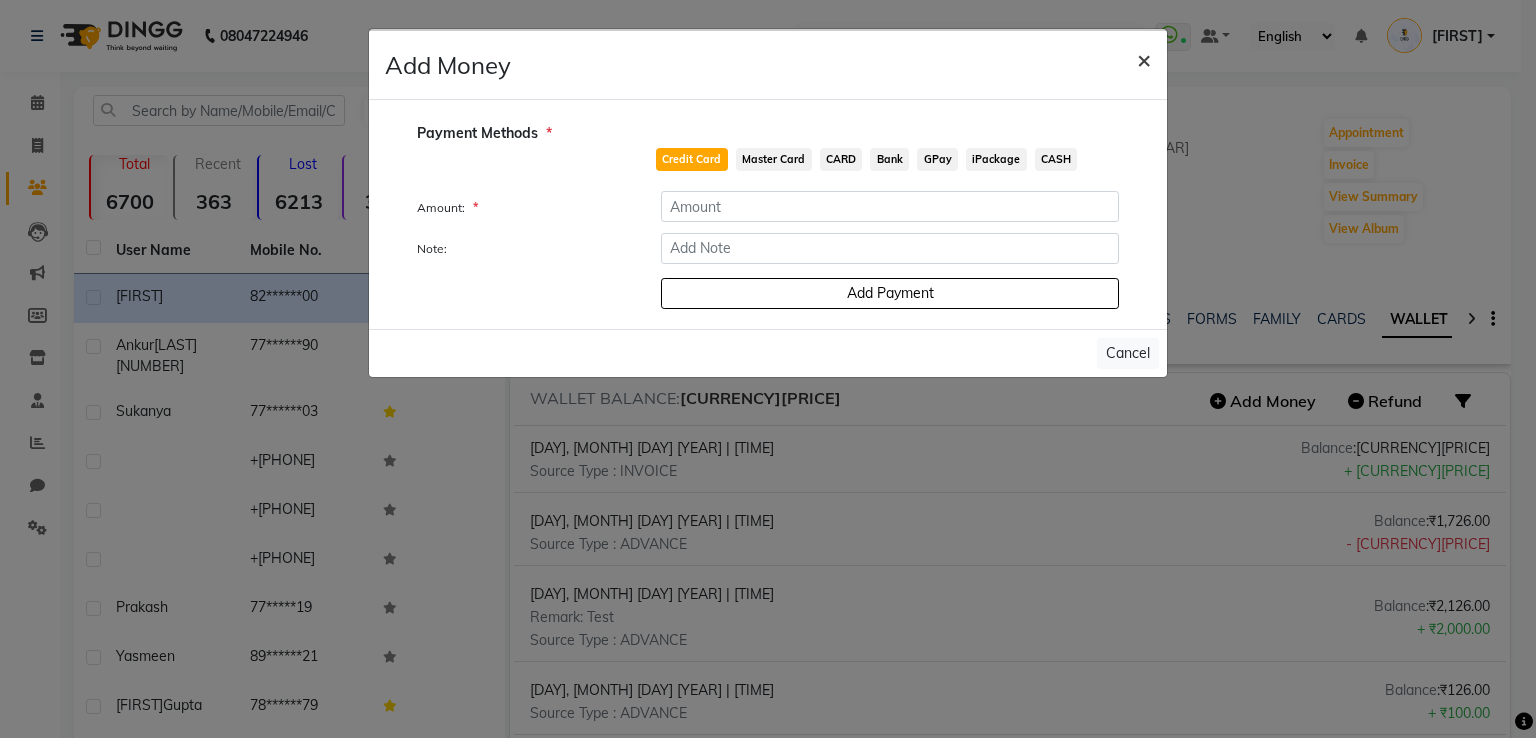 click on "×" 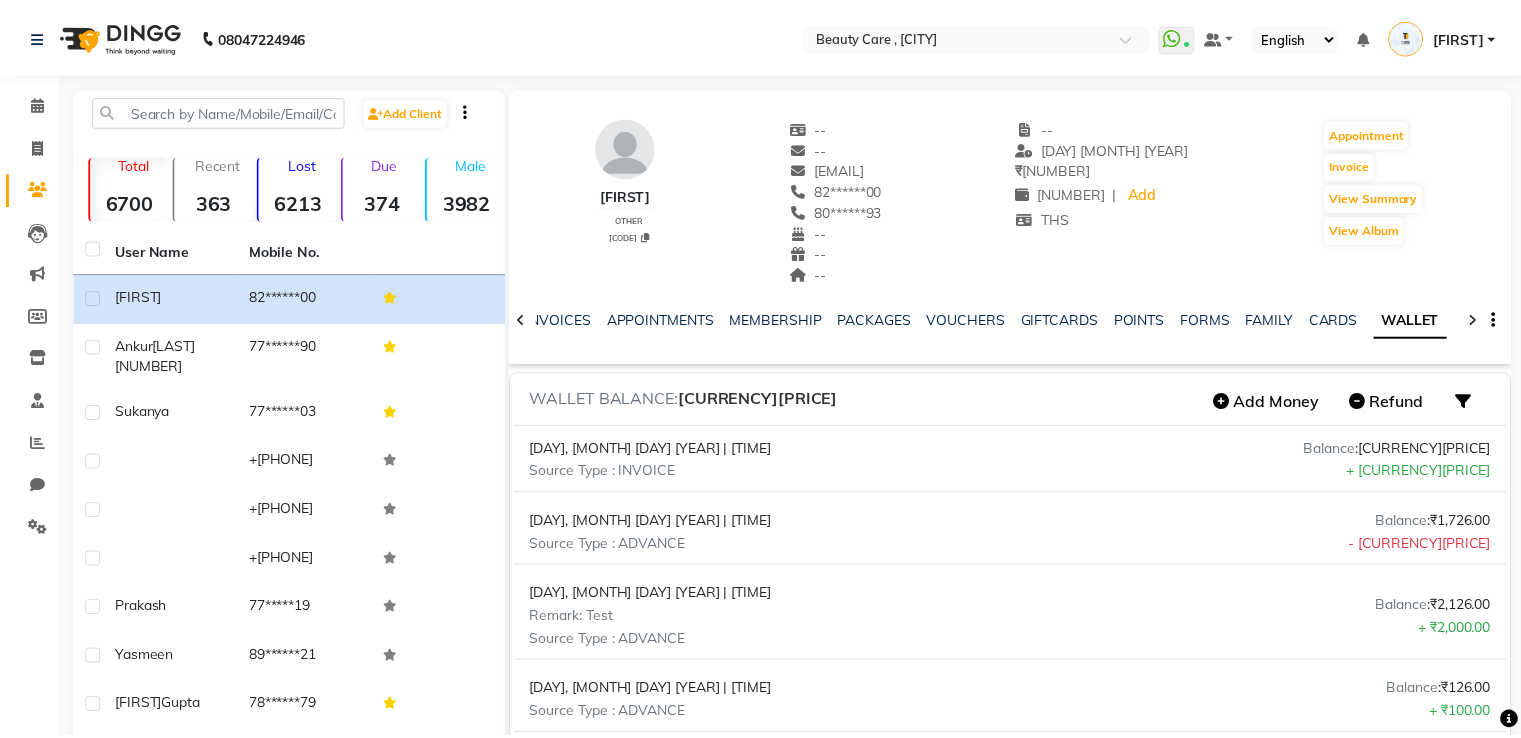 scroll, scrollTop: 0, scrollLeft: 123, axis: horizontal 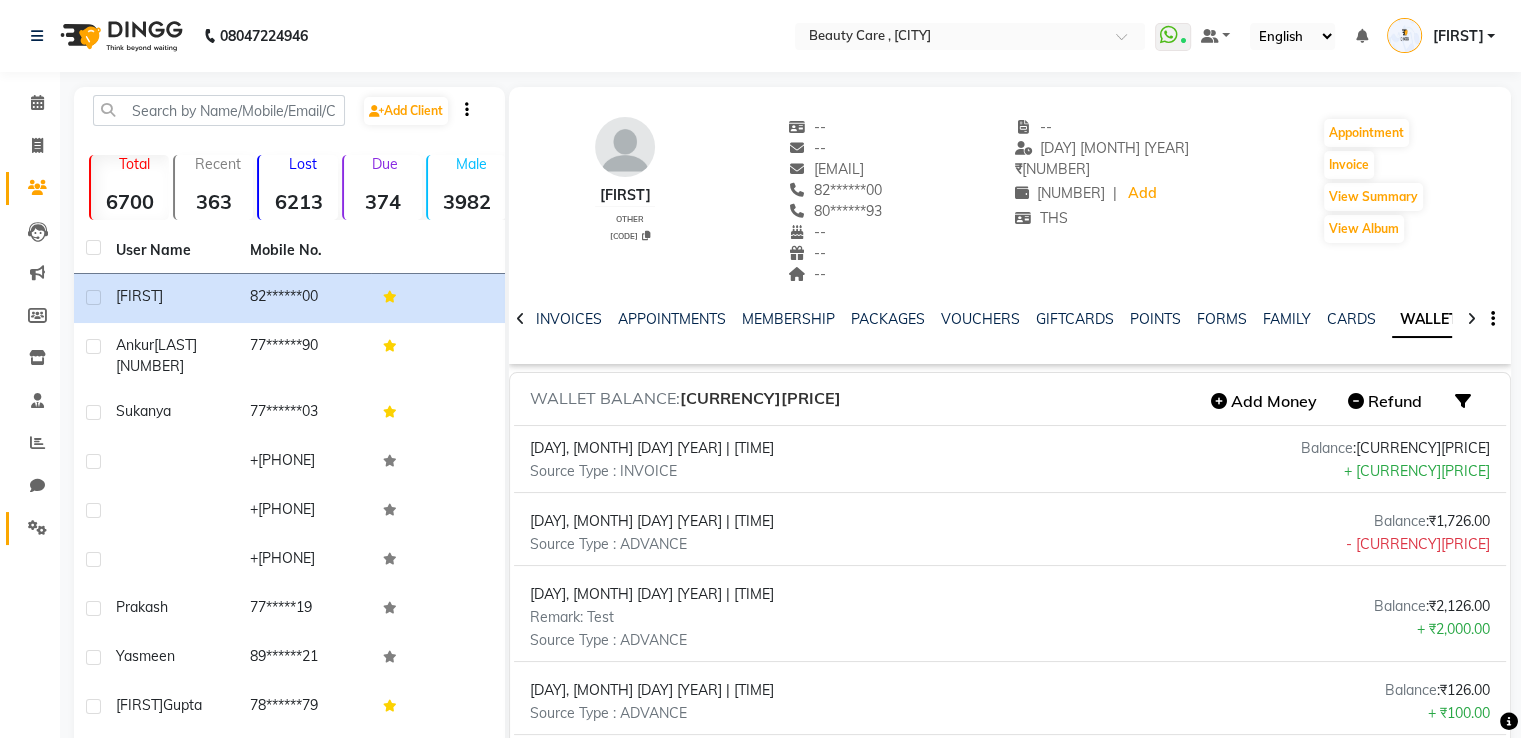 click on "Settings" 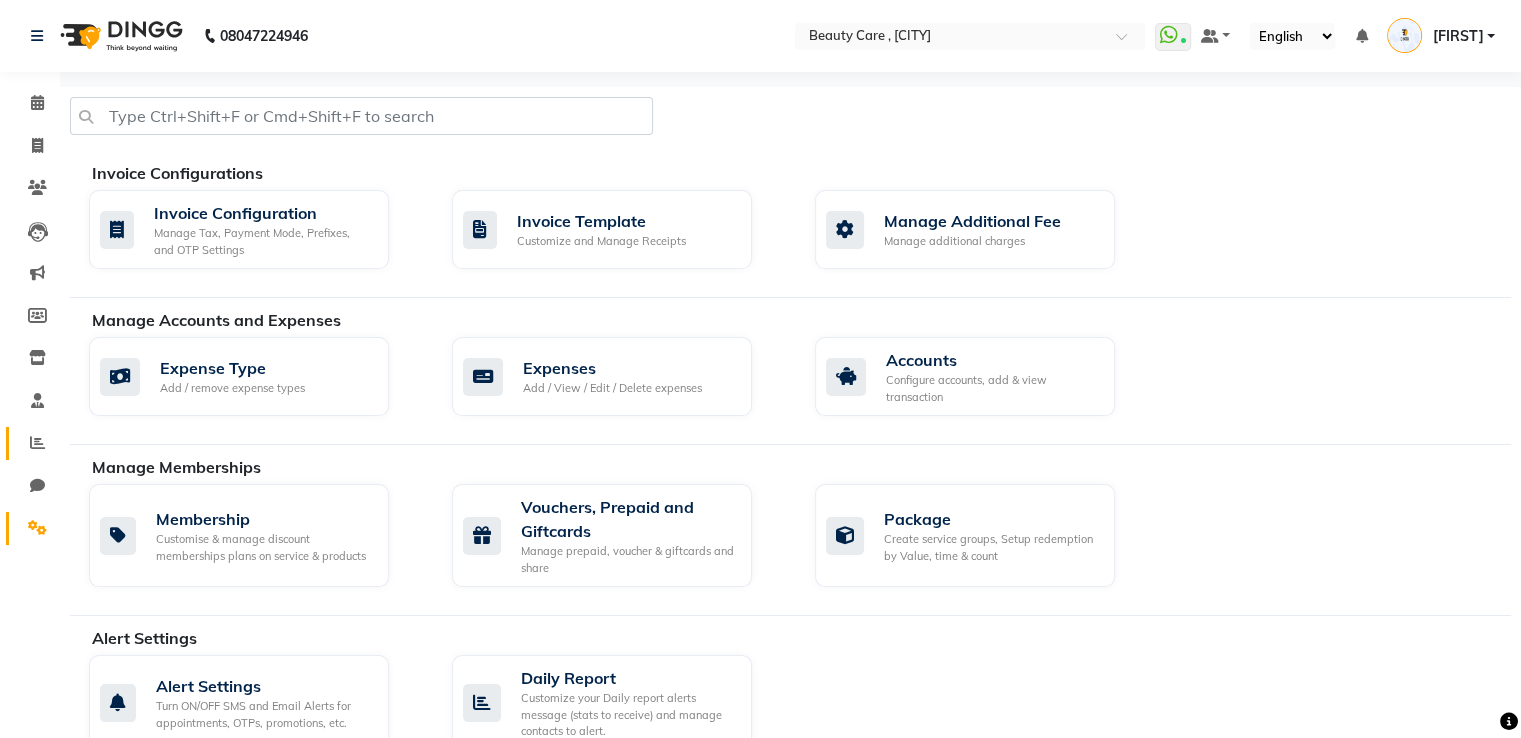 click on "Reports" 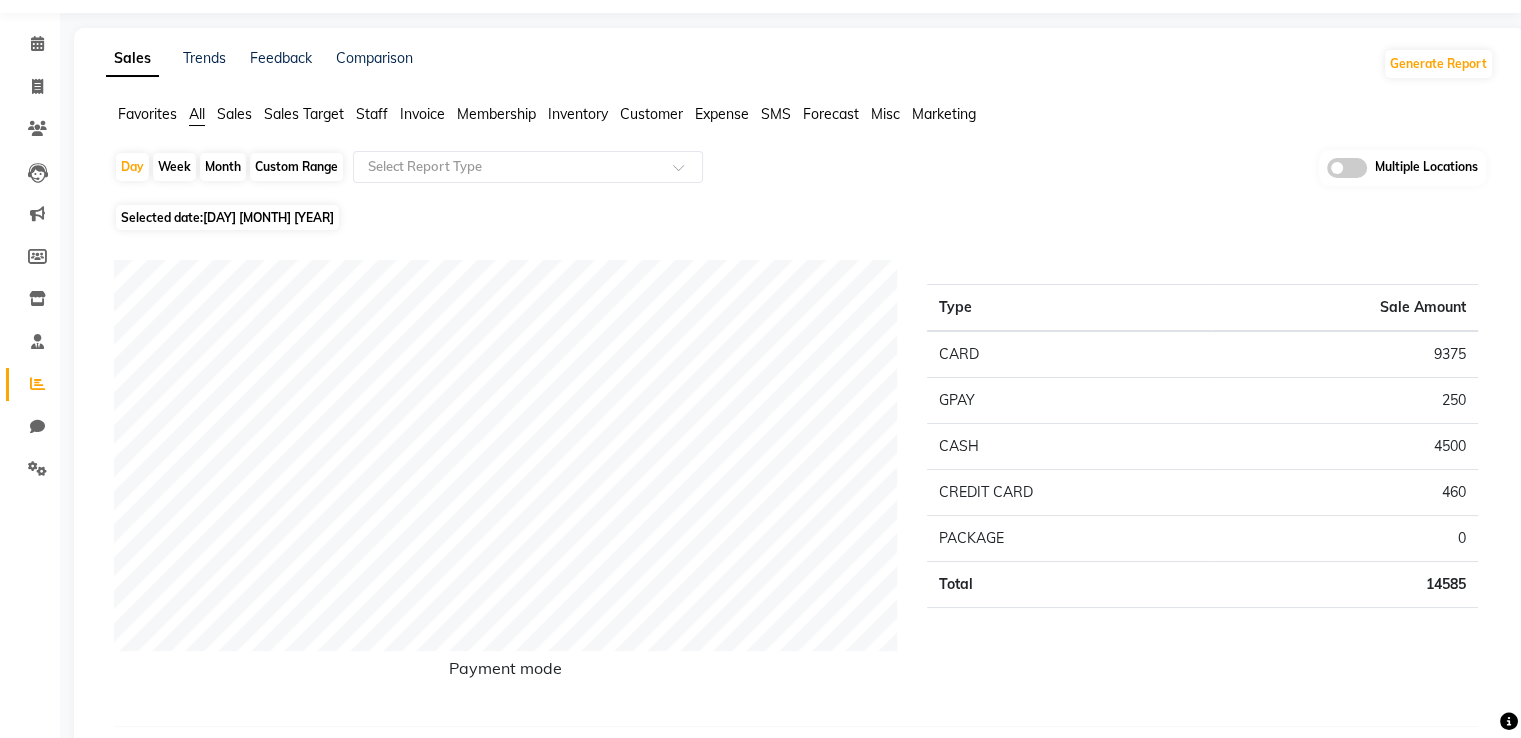 scroll, scrollTop: 60, scrollLeft: 0, axis: vertical 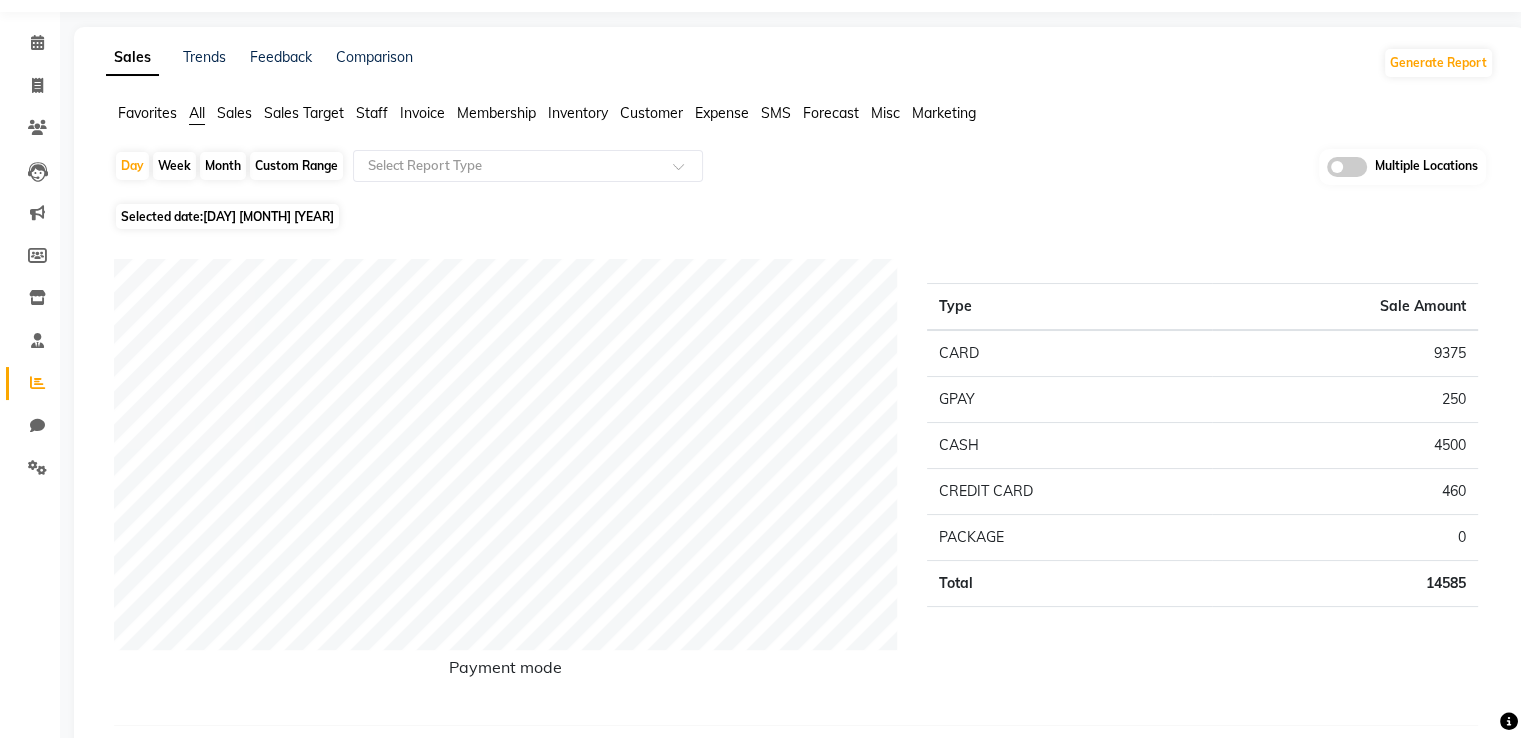 click on "Sales" 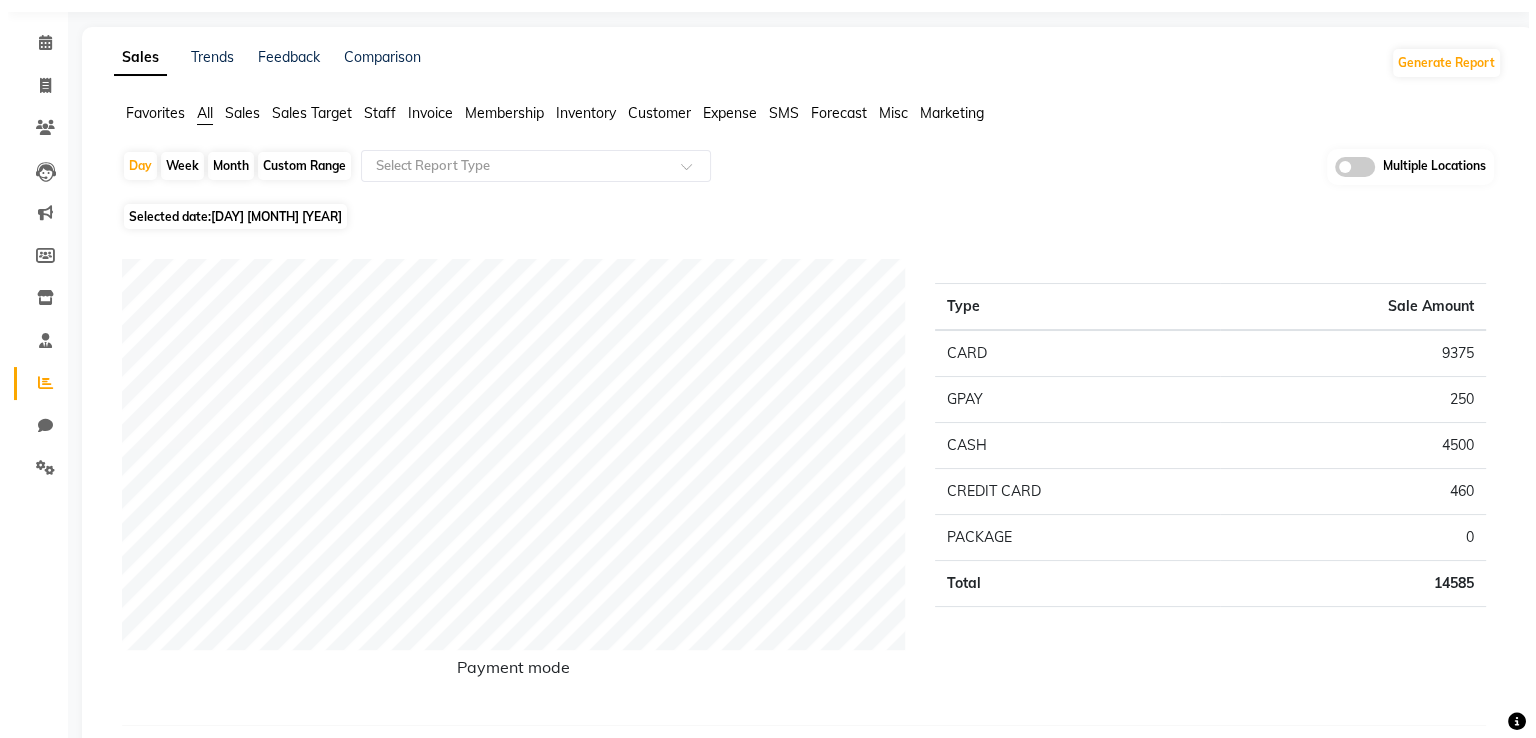 scroll, scrollTop: 0, scrollLeft: 0, axis: both 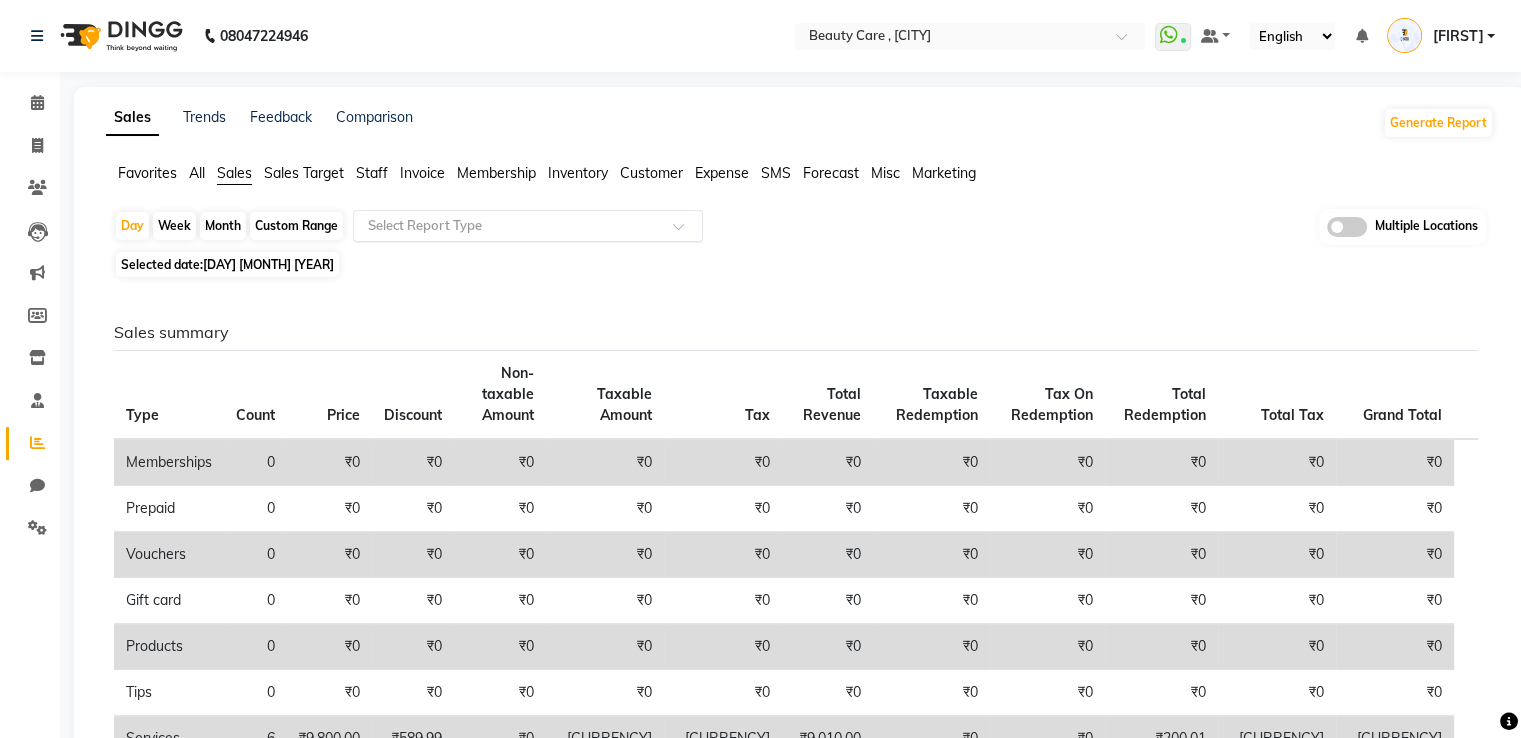 click on "Select Report Type" 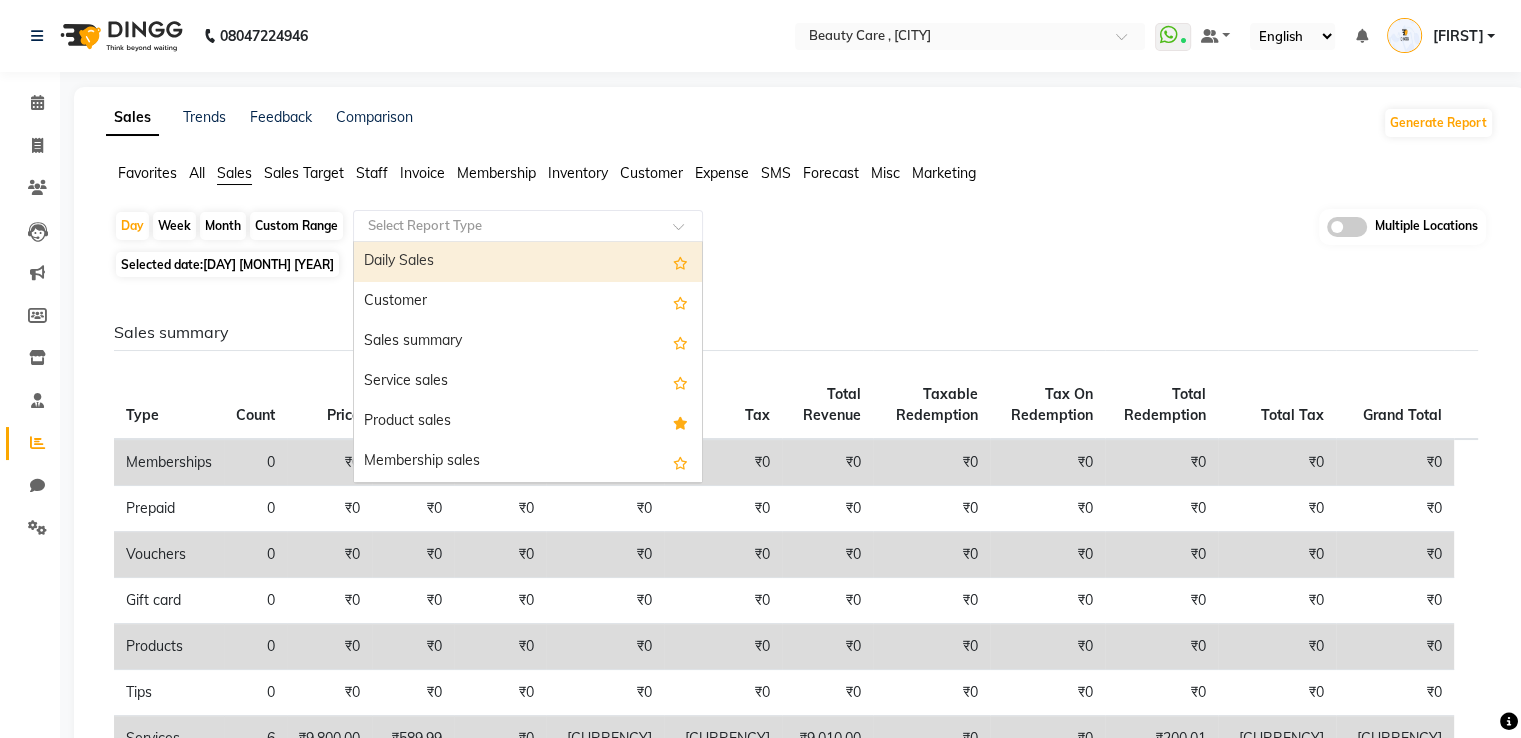 click on "Daily Sales" at bounding box center (528, 262) 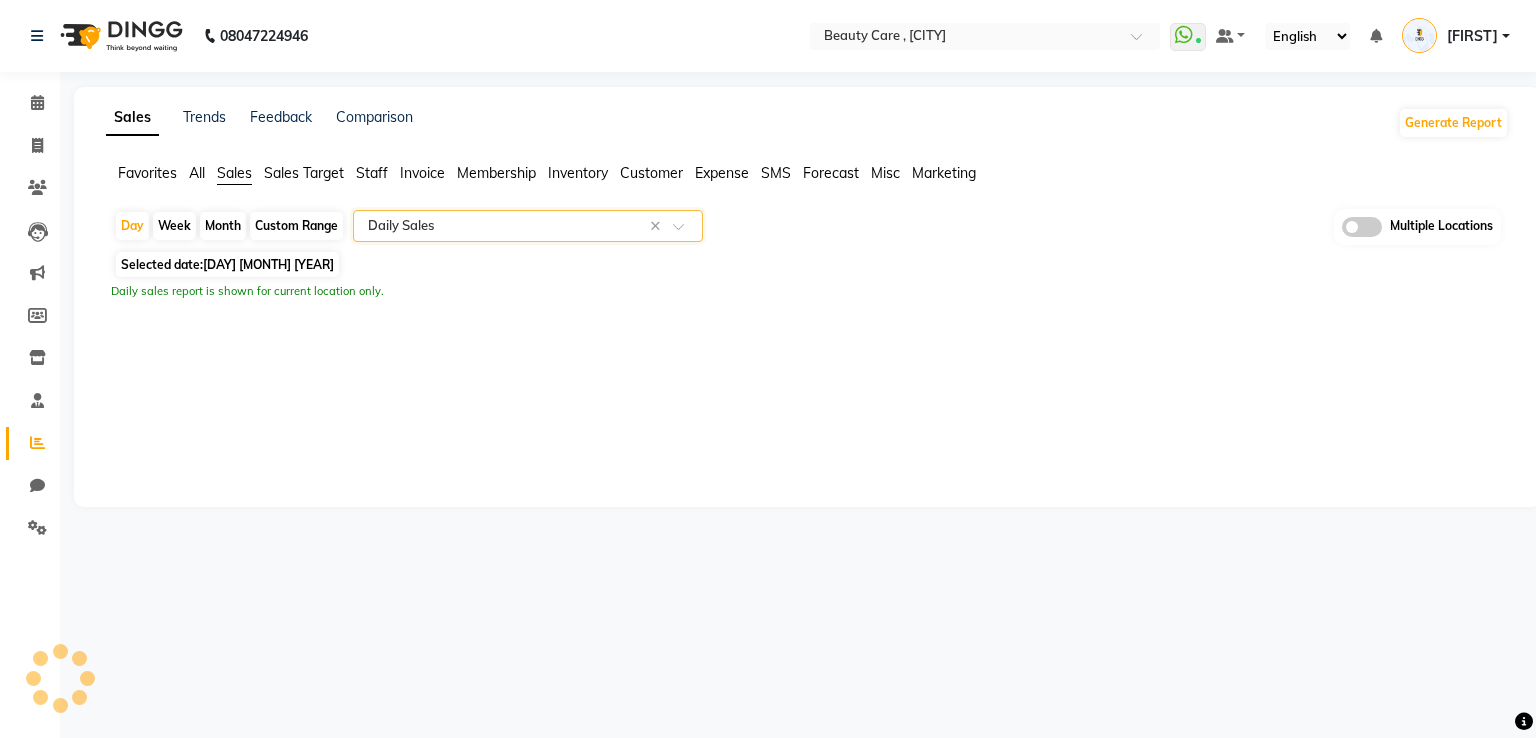 select on "pdf" 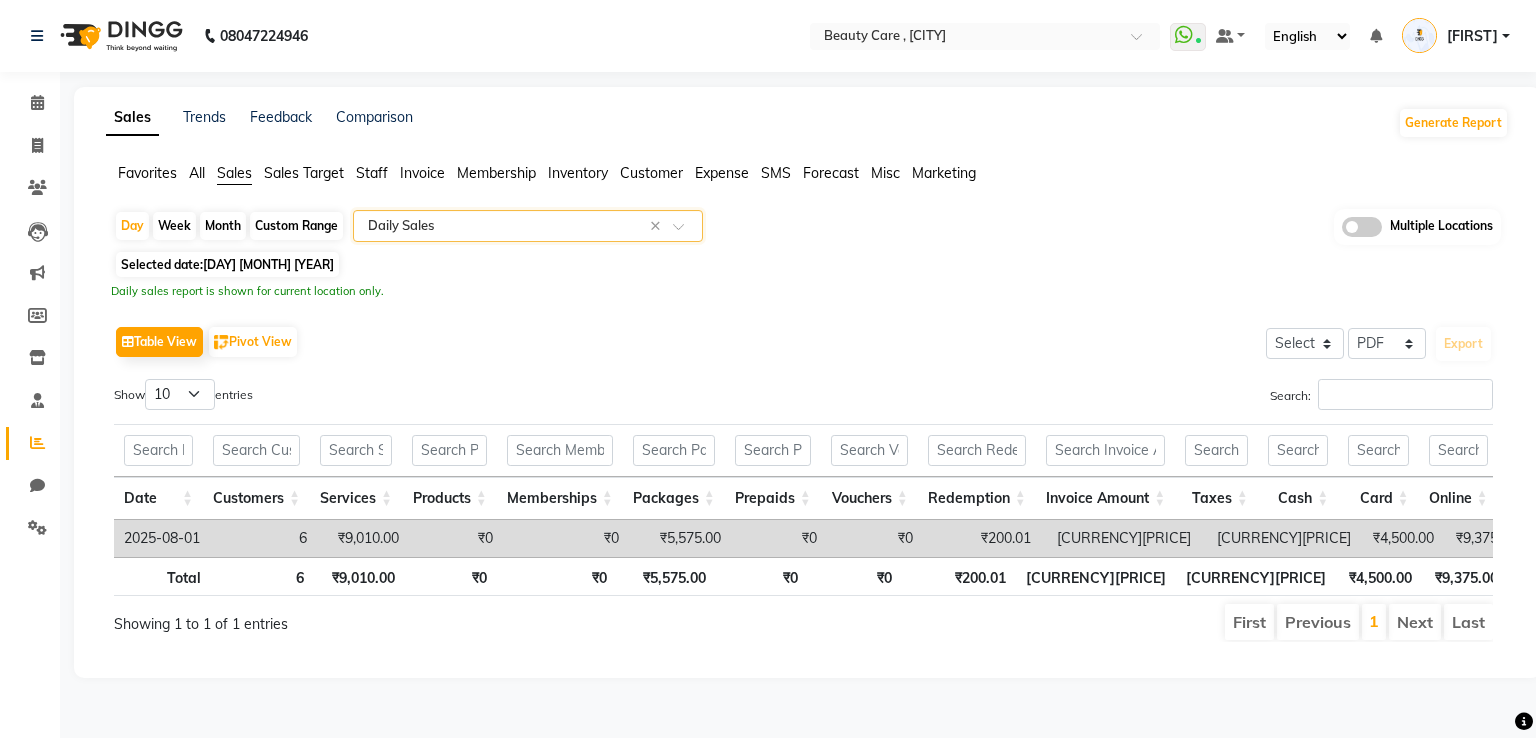 scroll, scrollTop: 0, scrollLeft: 46, axis: horizontal 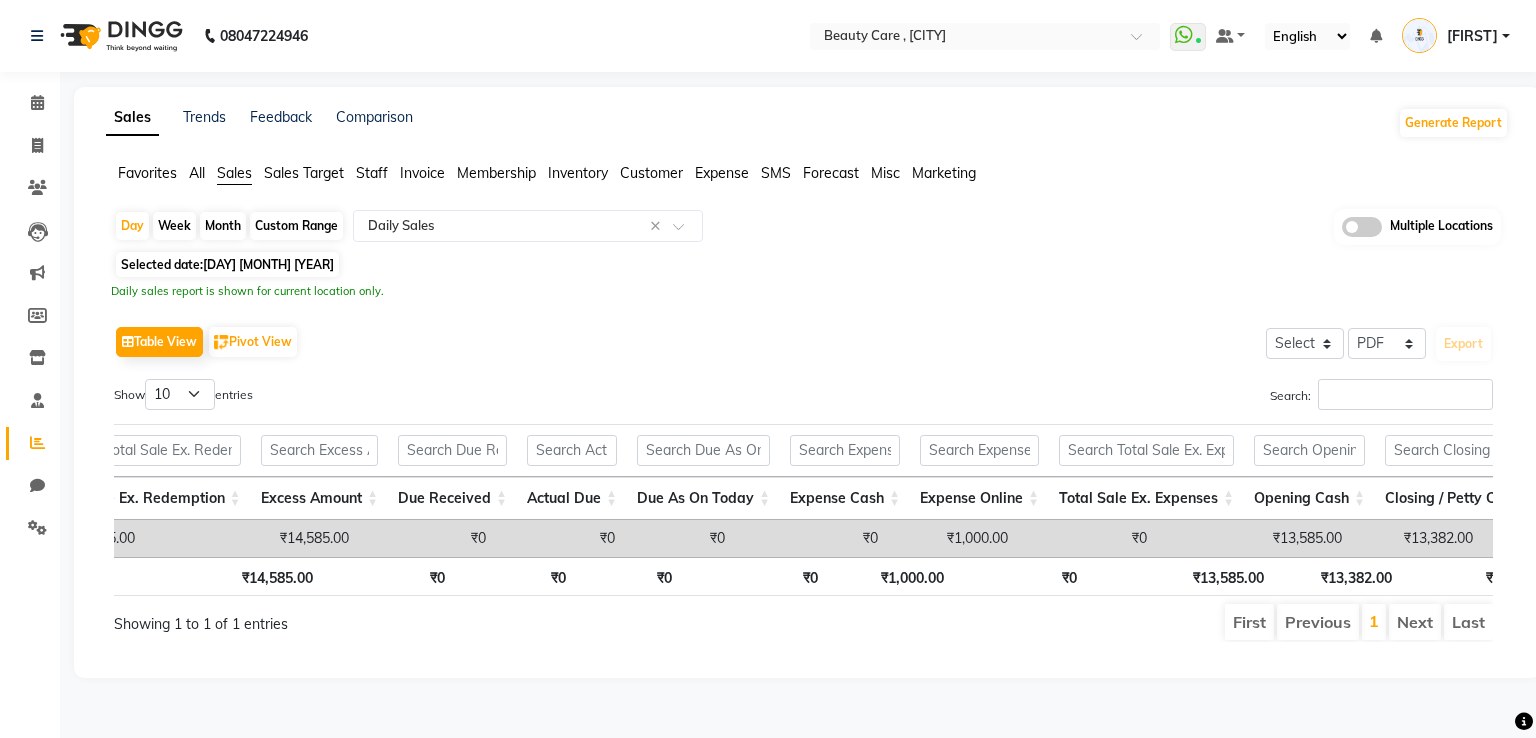 click on "Clients" 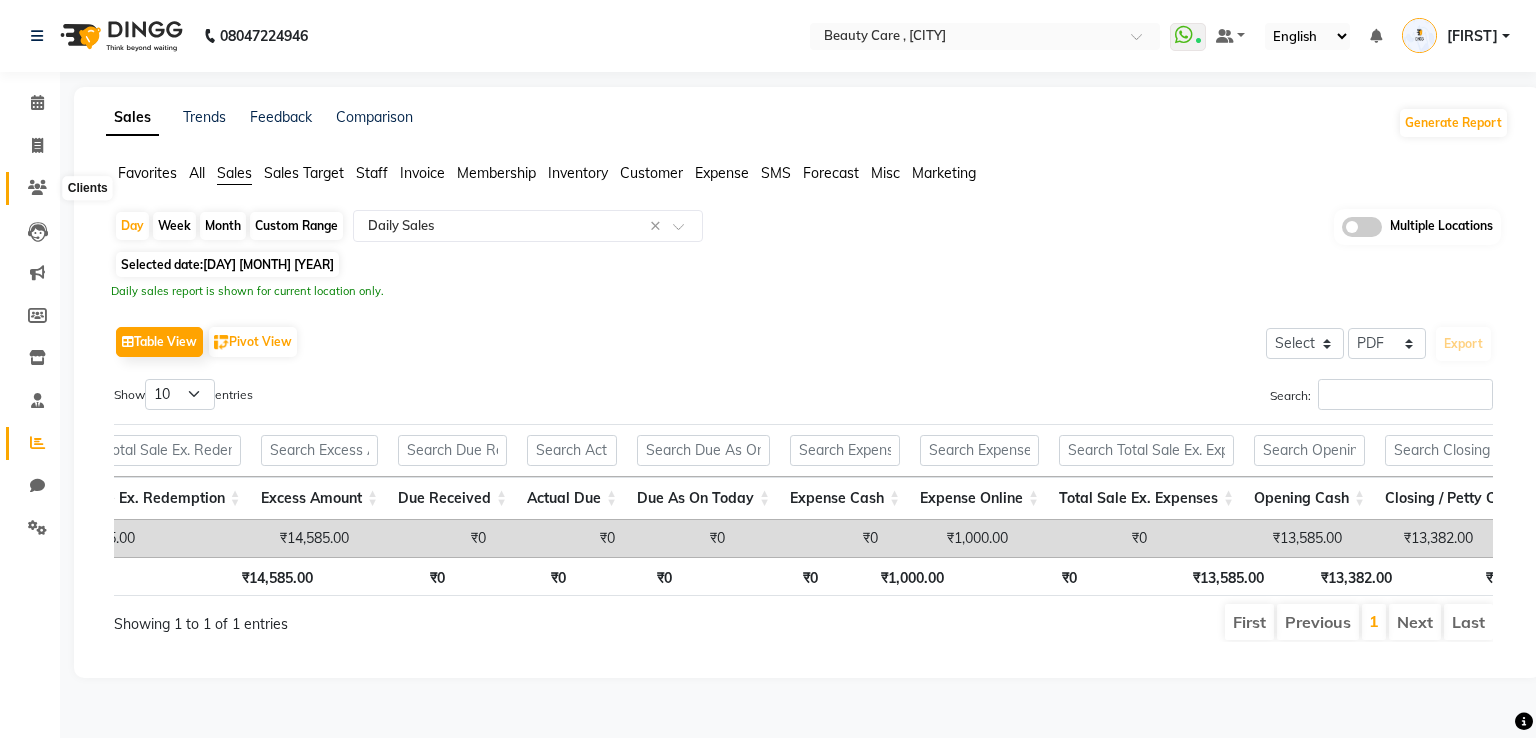 click 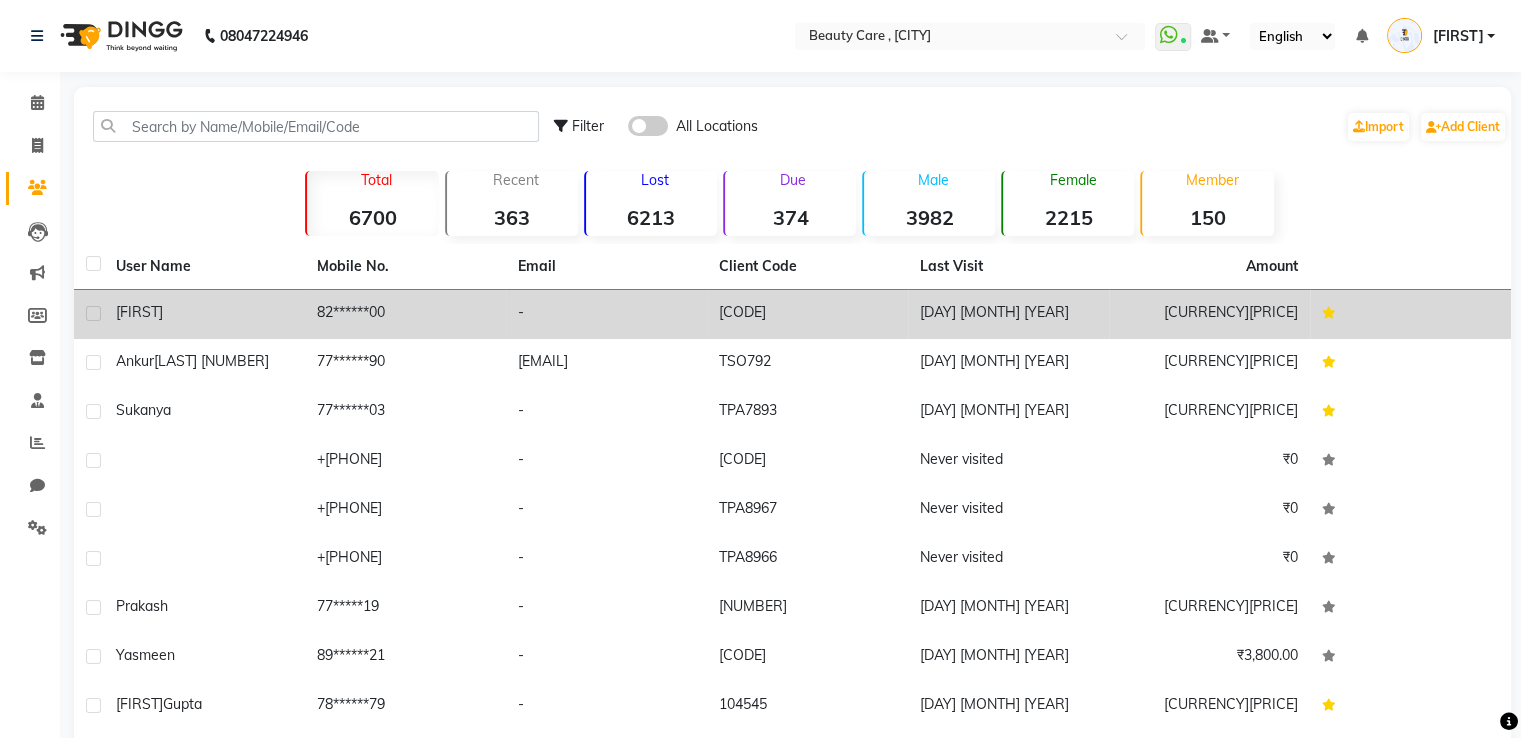 click on "82******00" 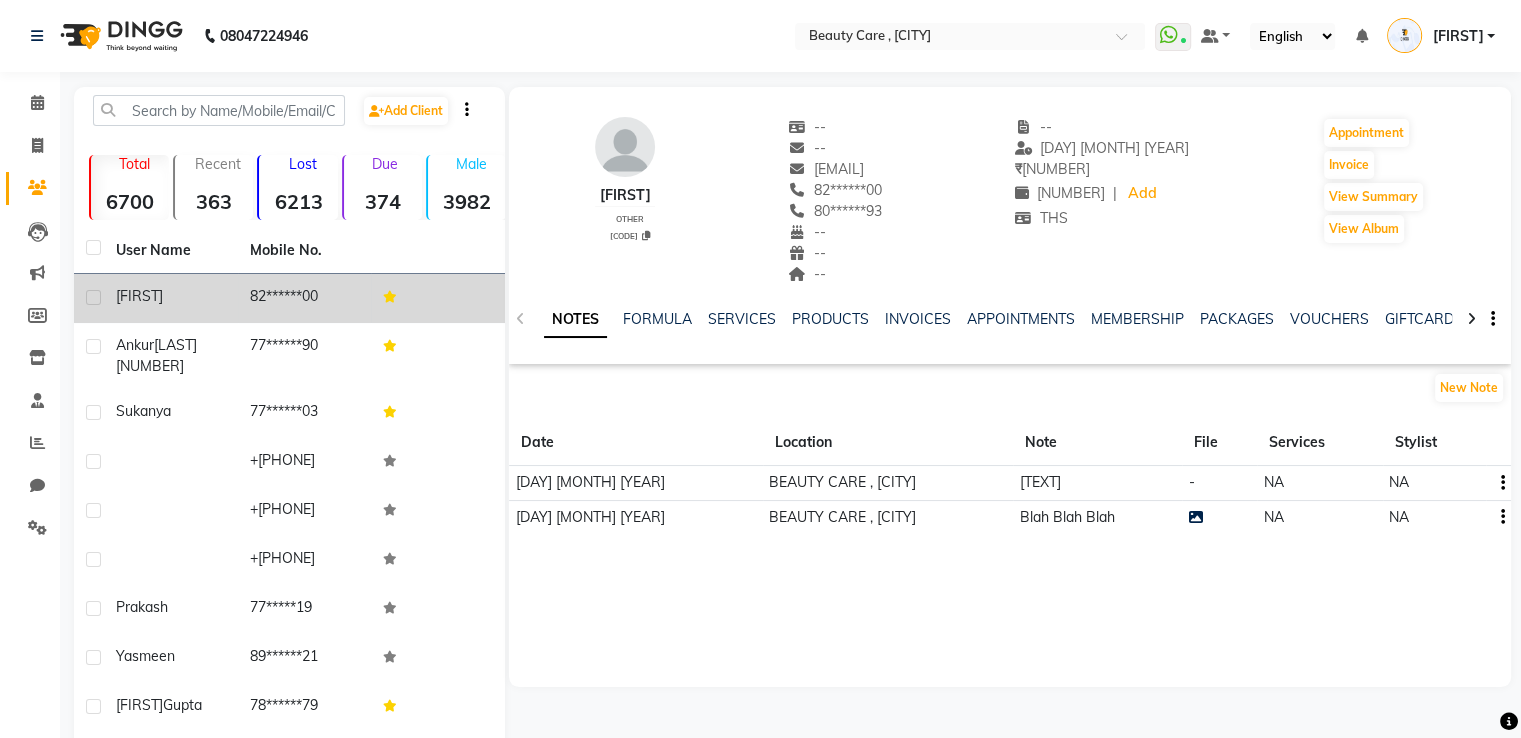 click on "82******00" 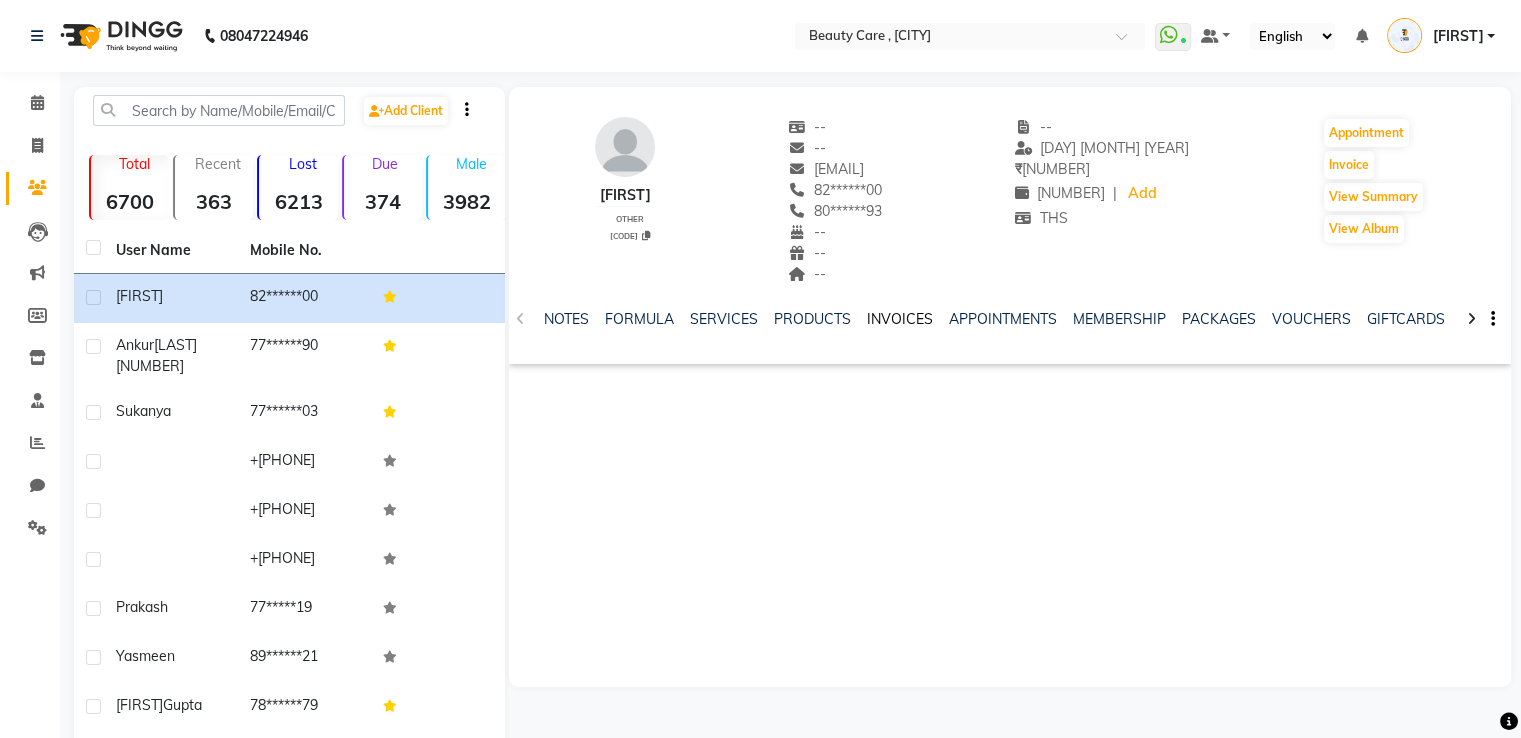 drag, startPoint x: 916, startPoint y: 305, endPoint x: 914, endPoint y: 316, distance: 11.18034 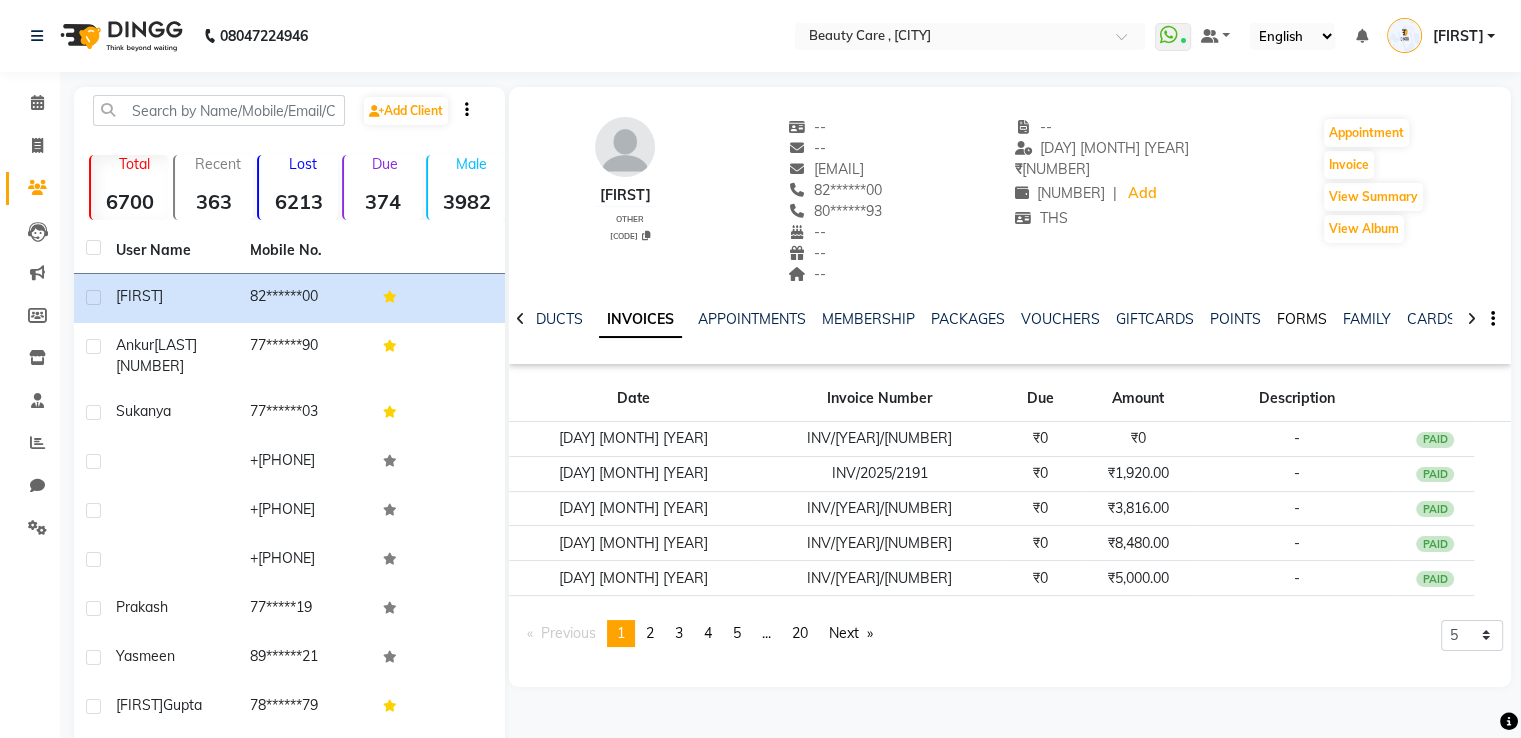 click on "FORMS" 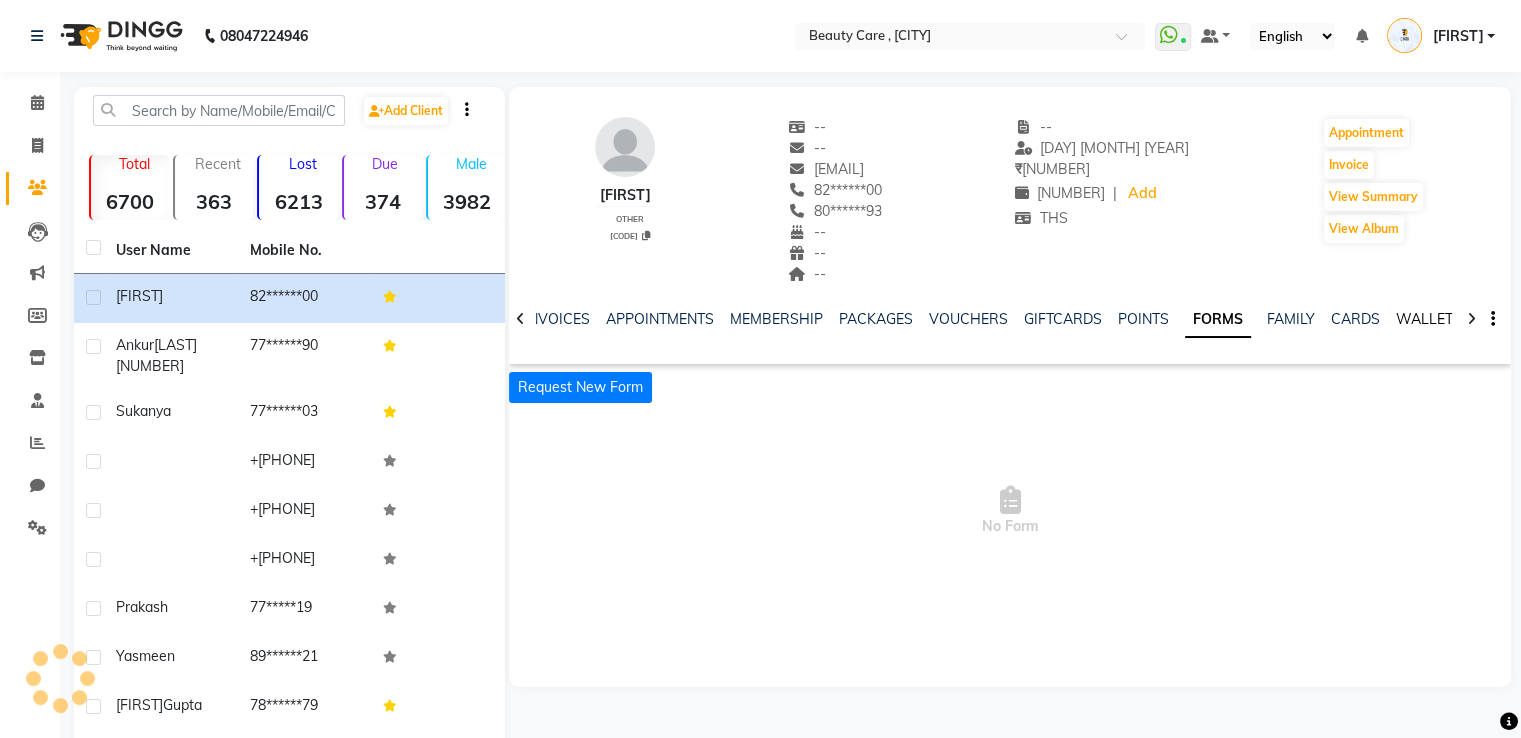click on "WALLET" 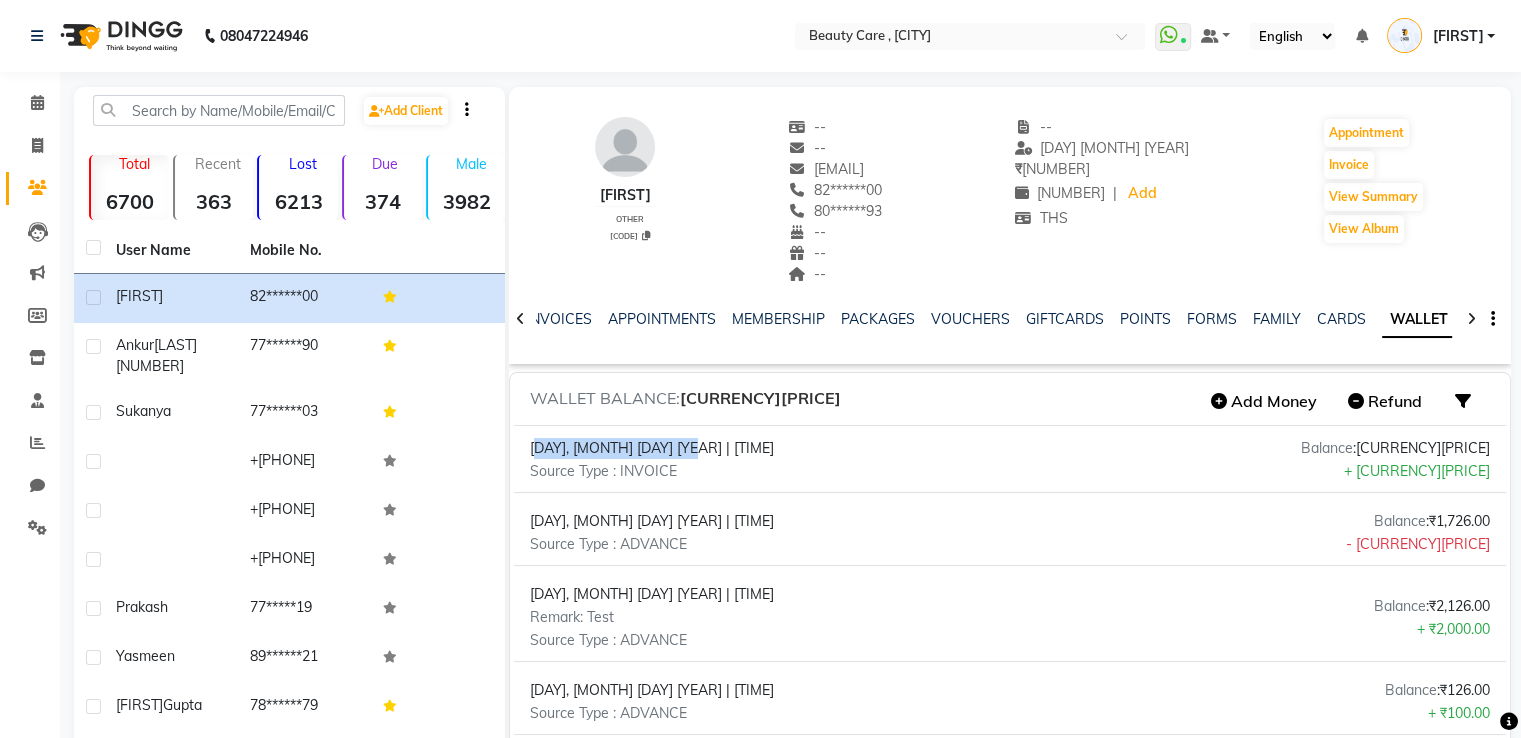 drag, startPoint x: 538, startPoint y: 441, endPoint x: 682, endPoint y: 449, distance: 144.22205 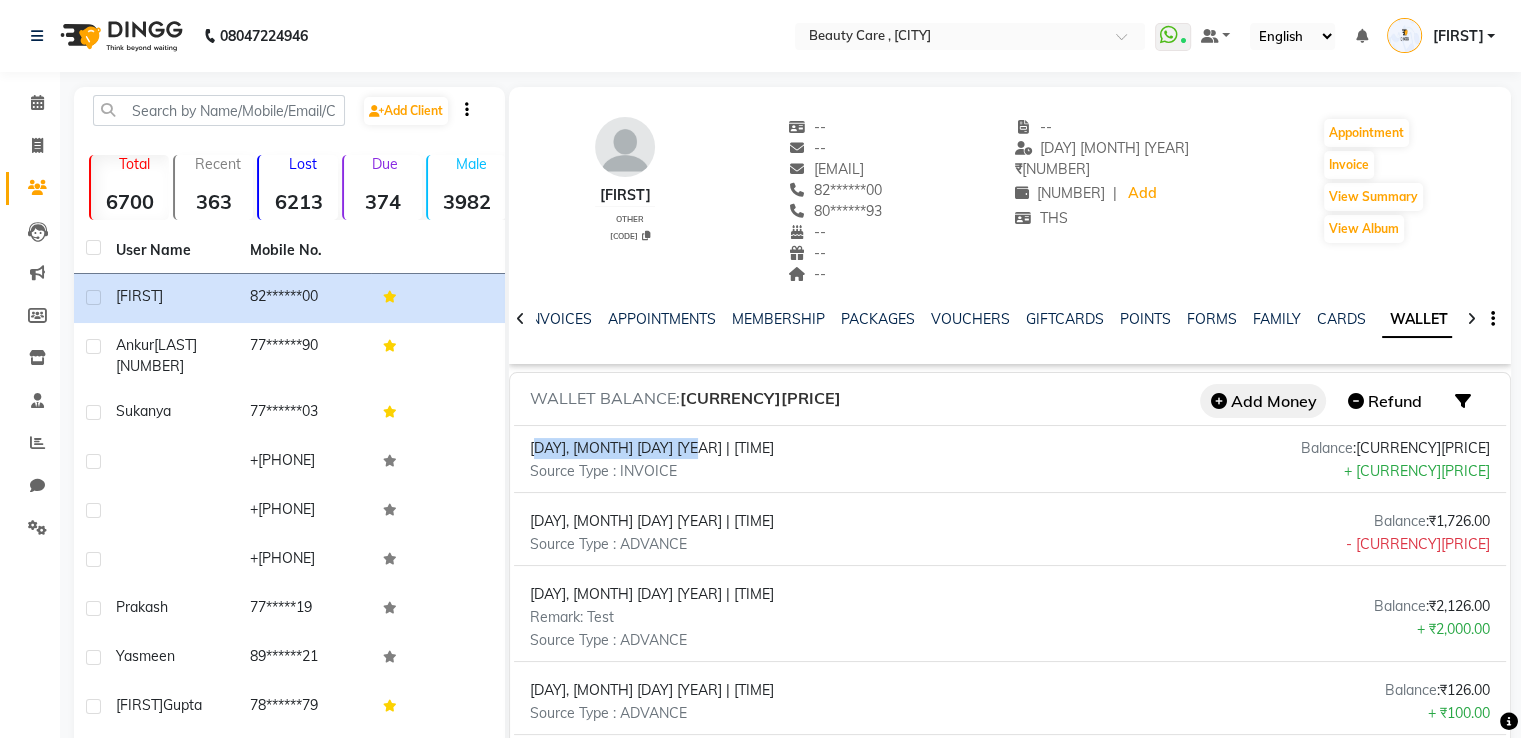click on "Add Money" 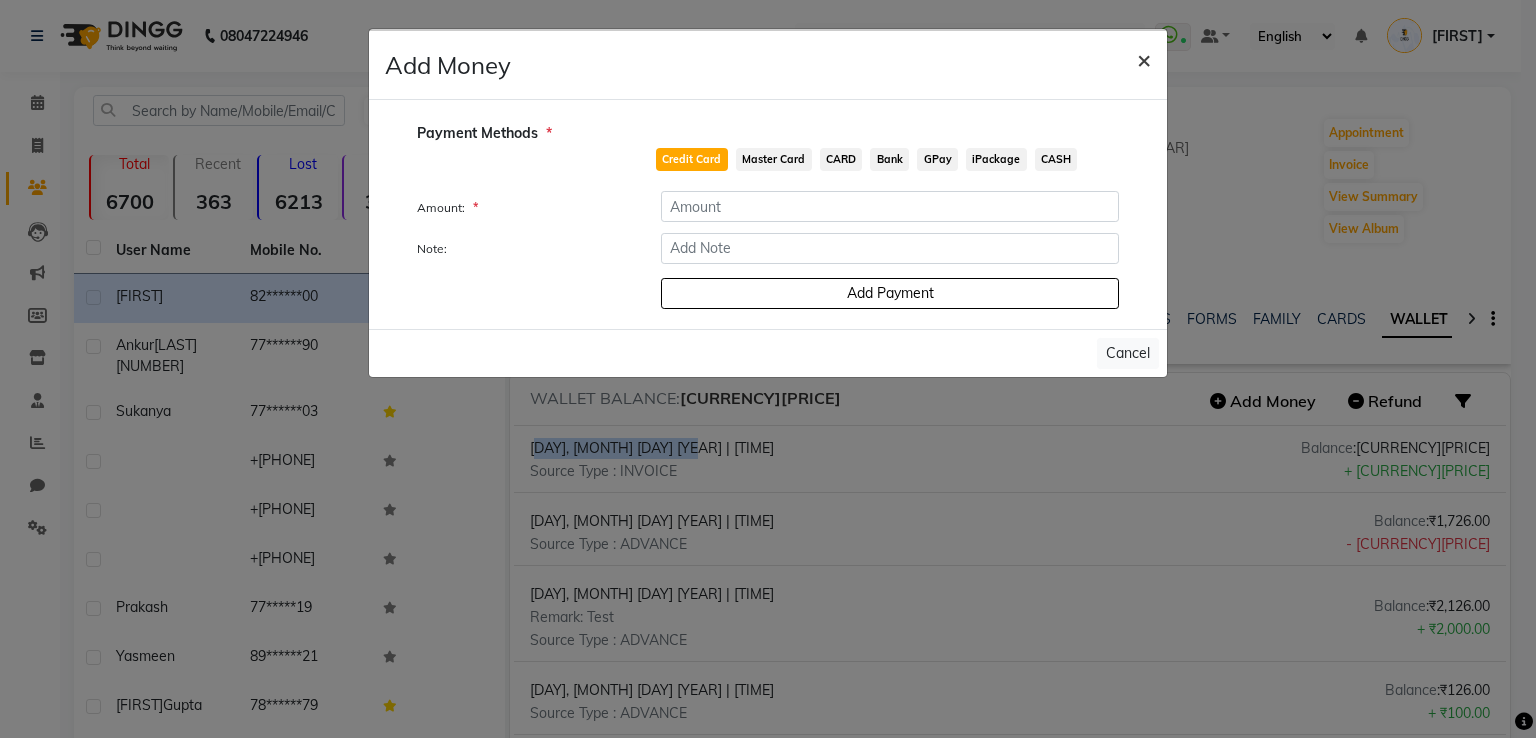 click on "×" 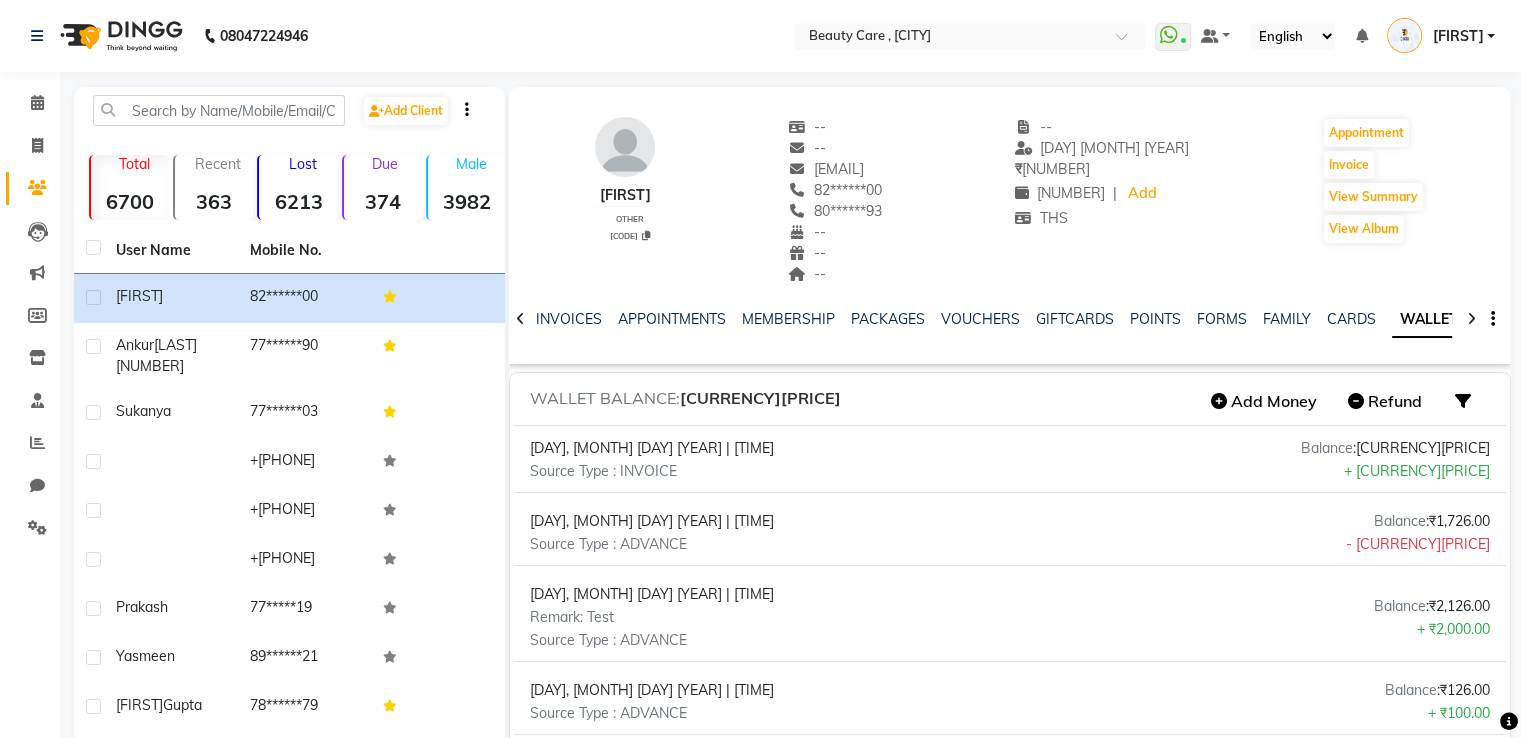 click on "--" 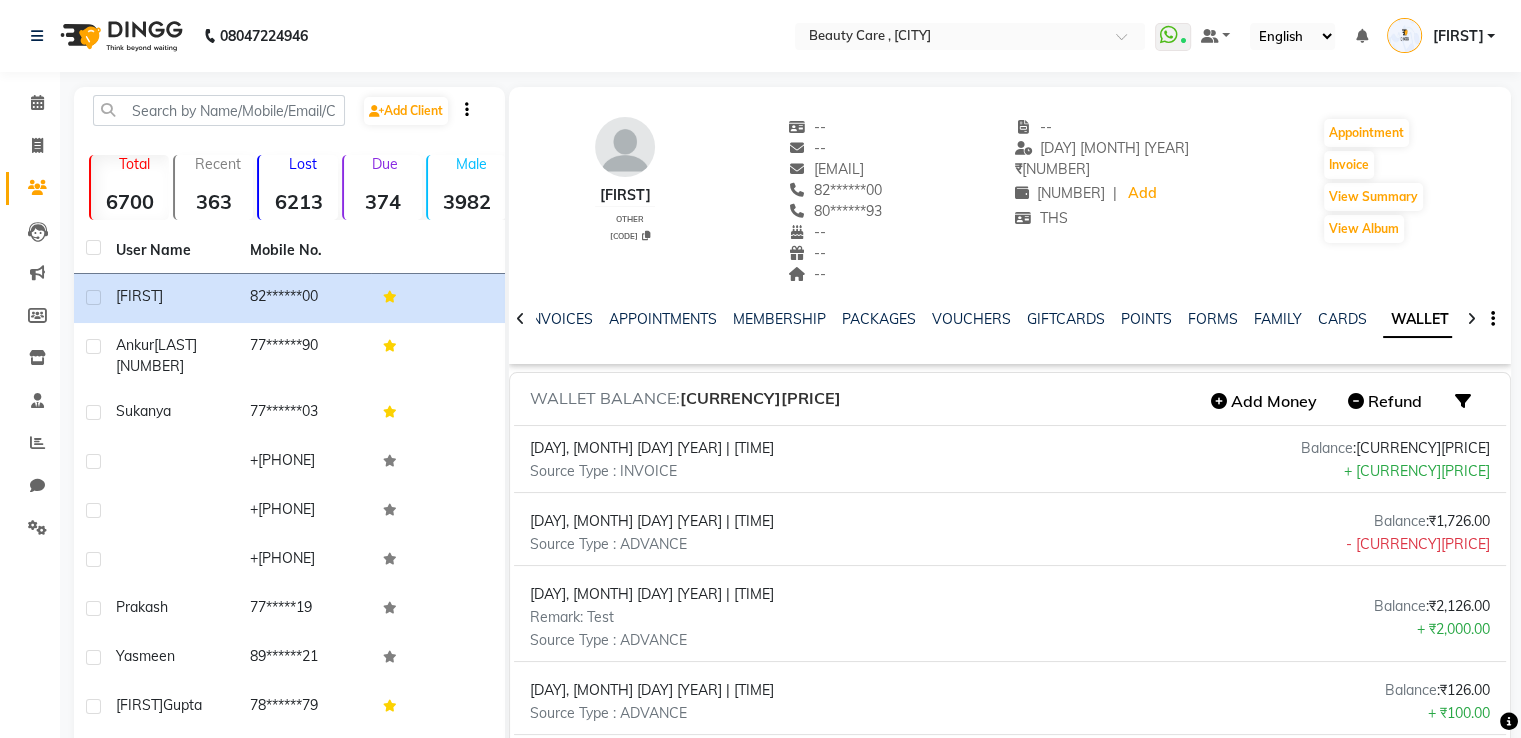 click on "--" 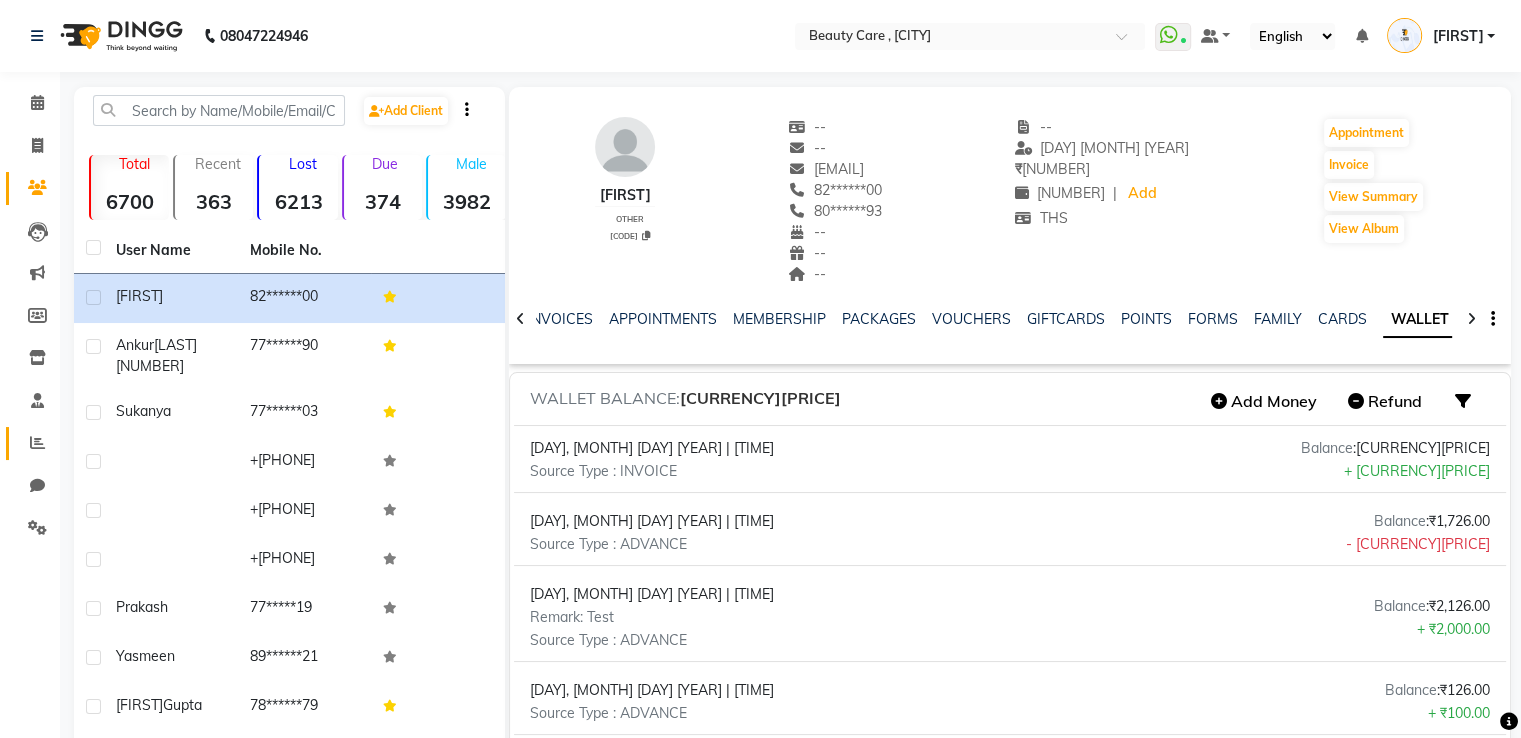 drag, startPoint x: 9, startPoint y: 547, endPoint x: 30, endPoint y: 437, distance: 111.9866 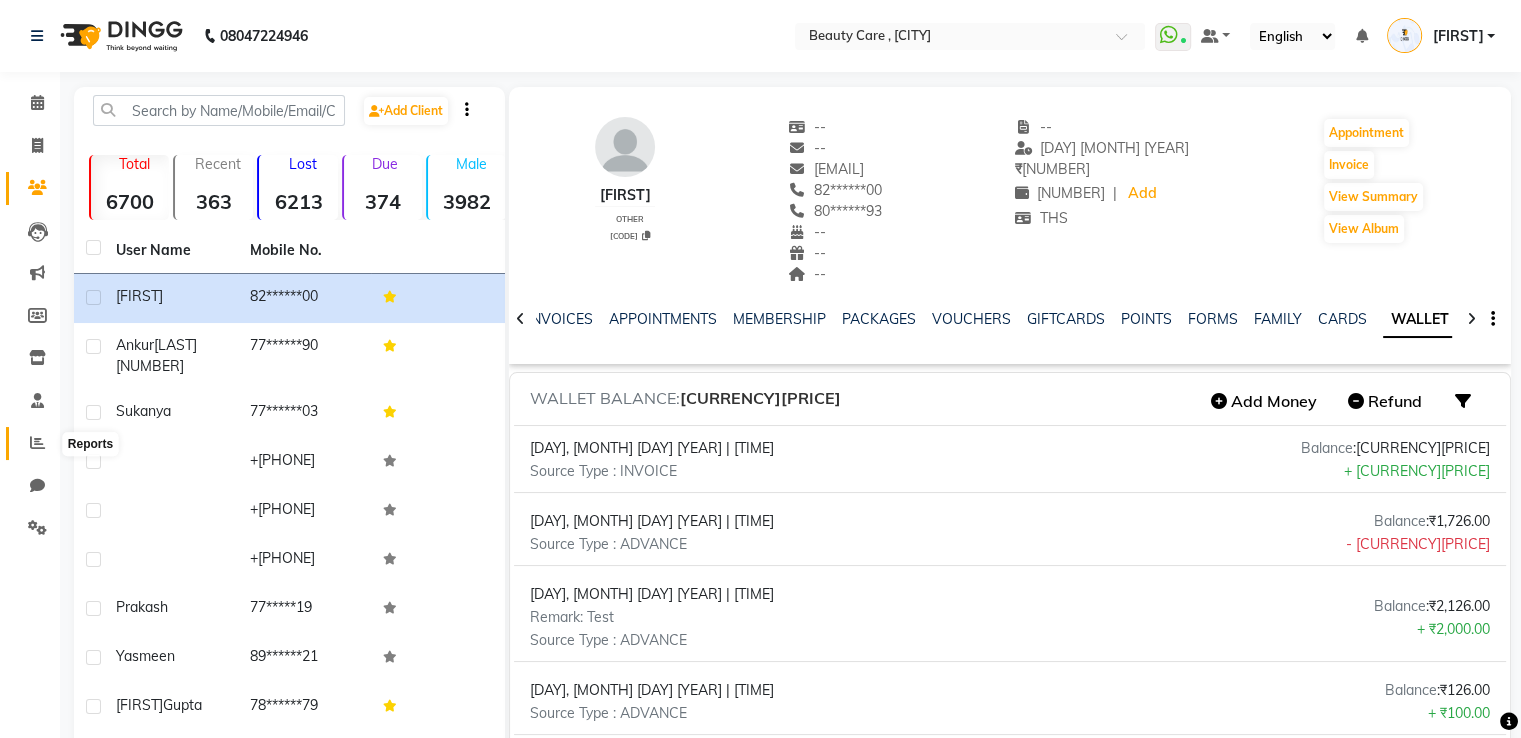 click 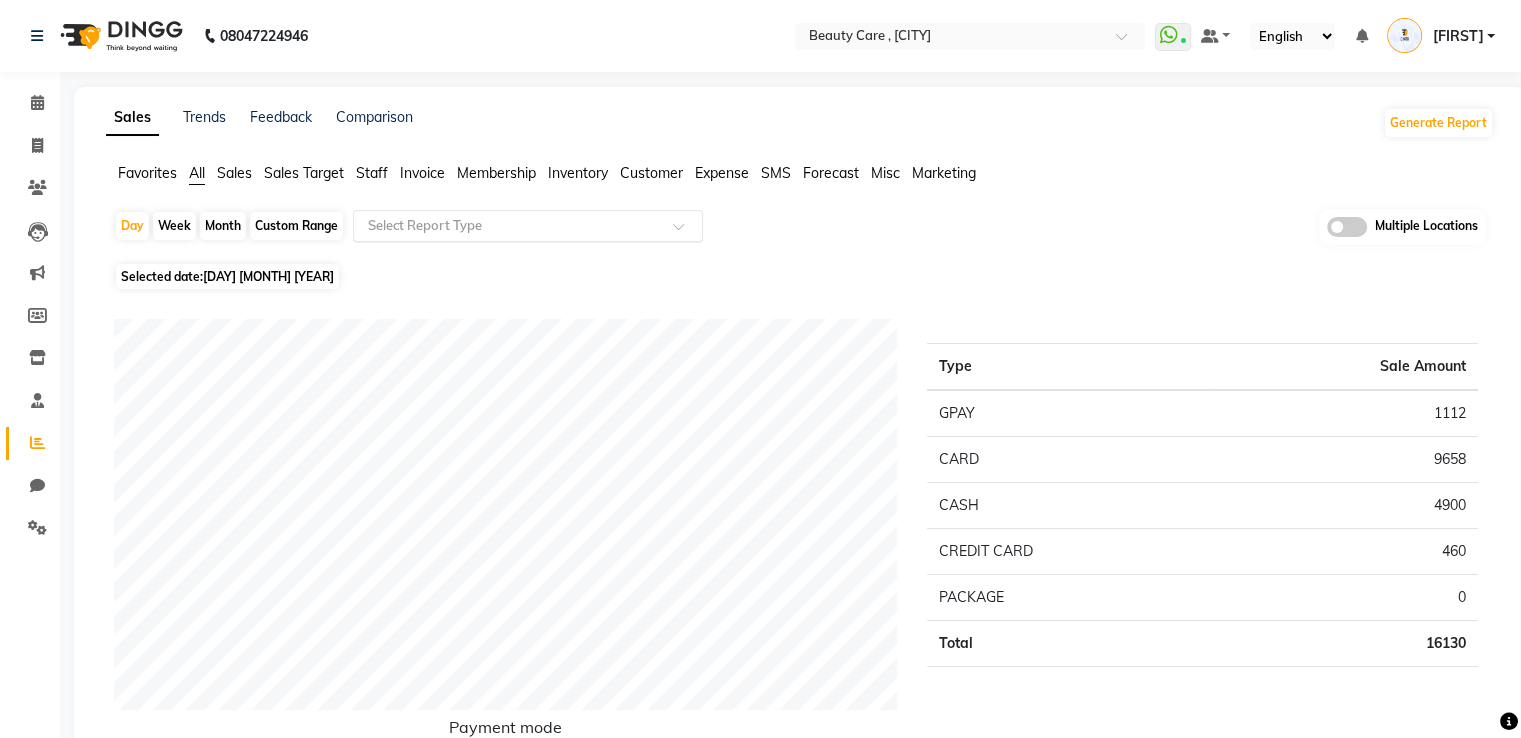 click on "Select Report Type" 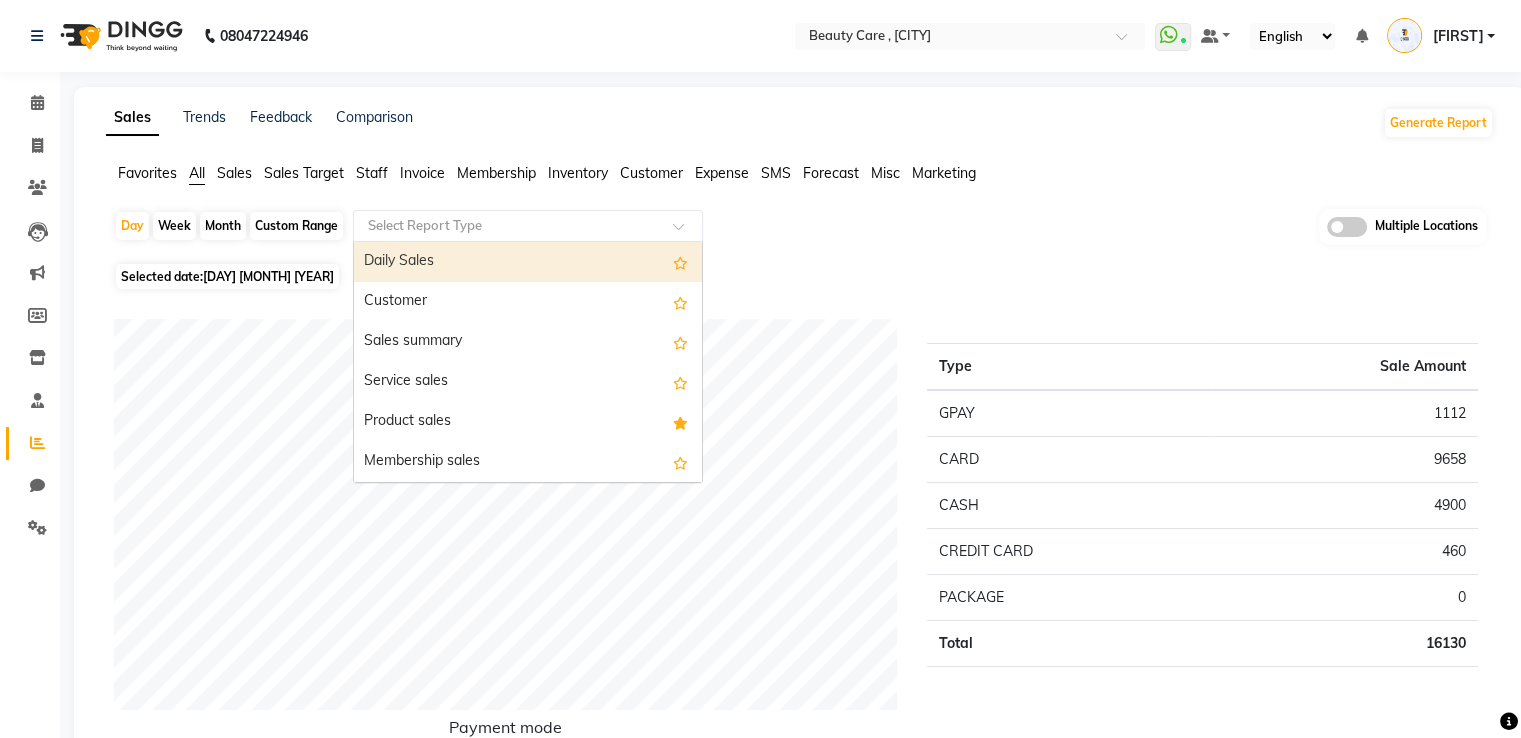 click 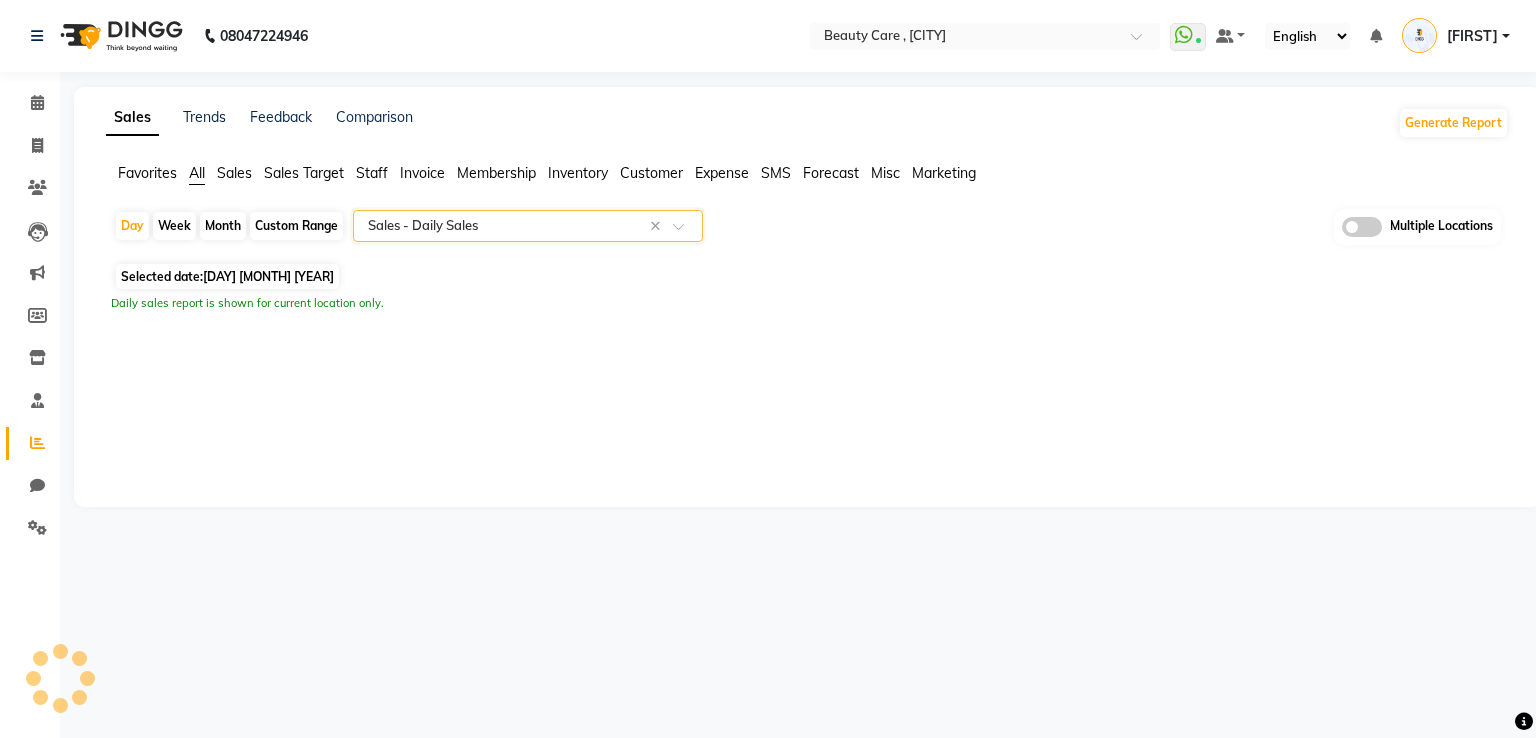select on "pdf" 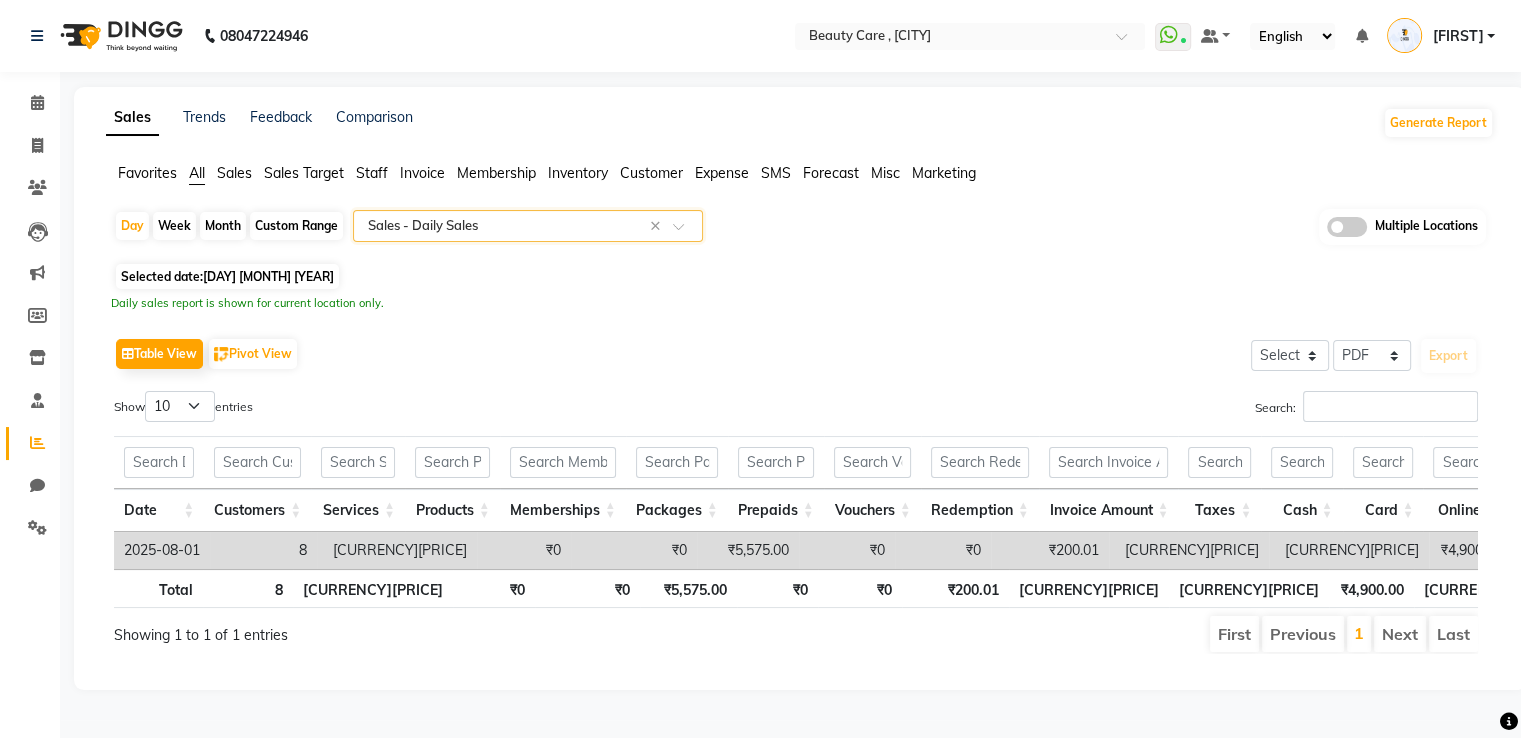 scroll, scrollTop: 9, scrollLeft: 0, axis: vertical 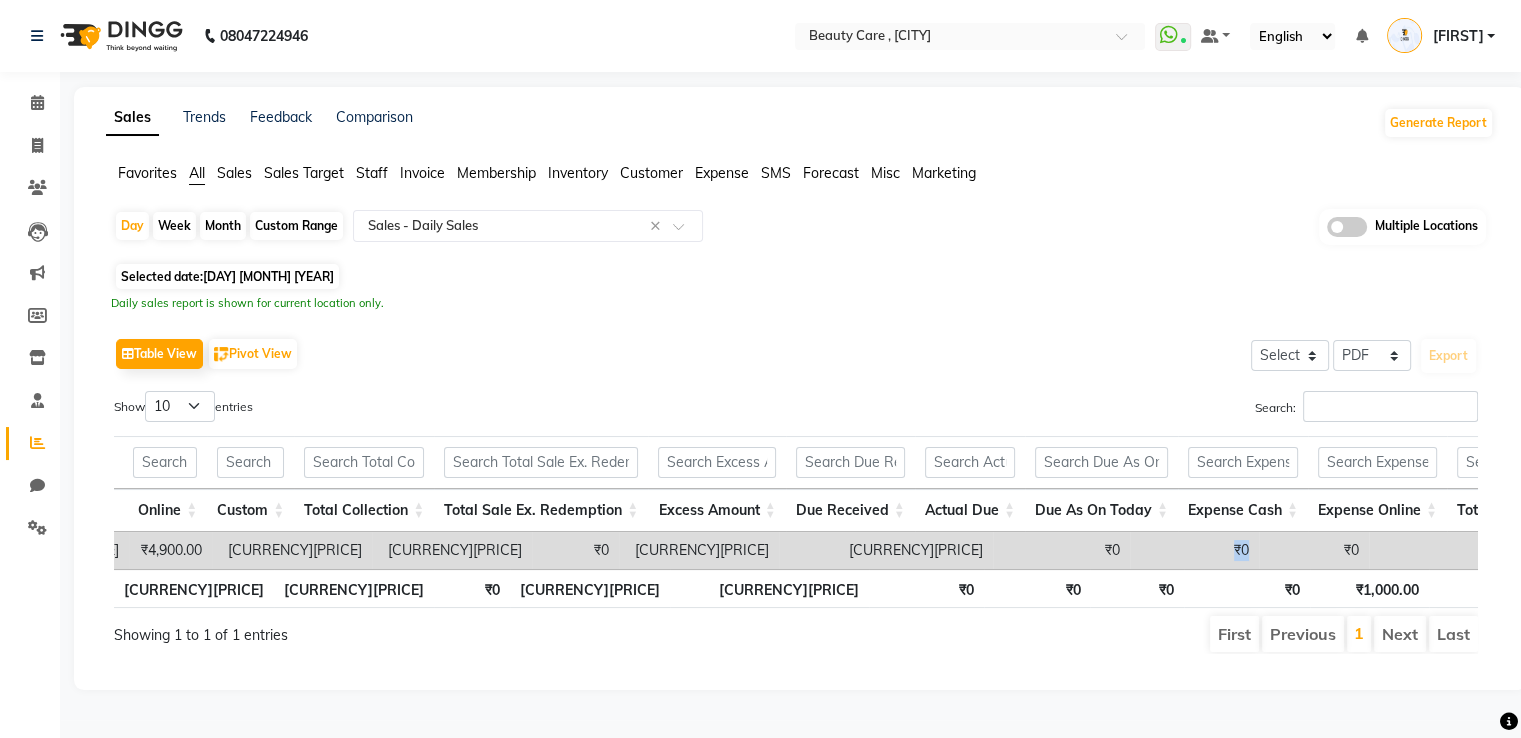 drag, startPoint x: 888, startPoint y: 537, endPoint x: 952, endPoint y: 536, distance: 64.00781 